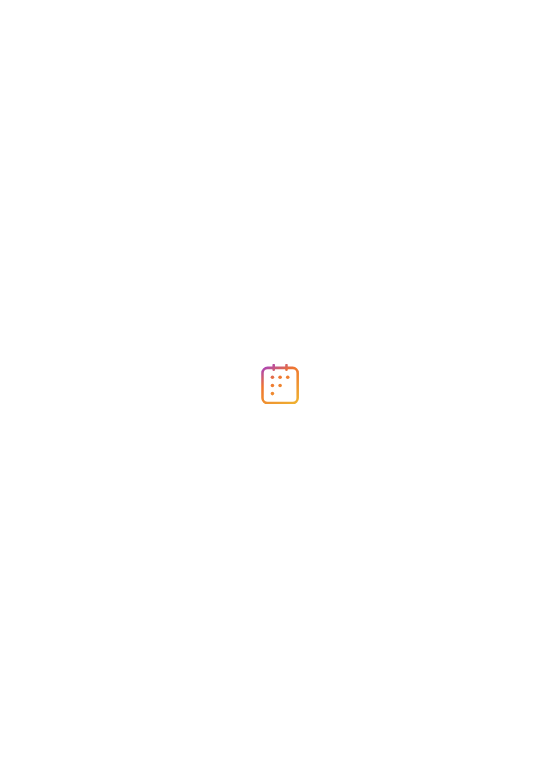 scroll, scrollTop: 0, scrollLeft: 0, axis: both 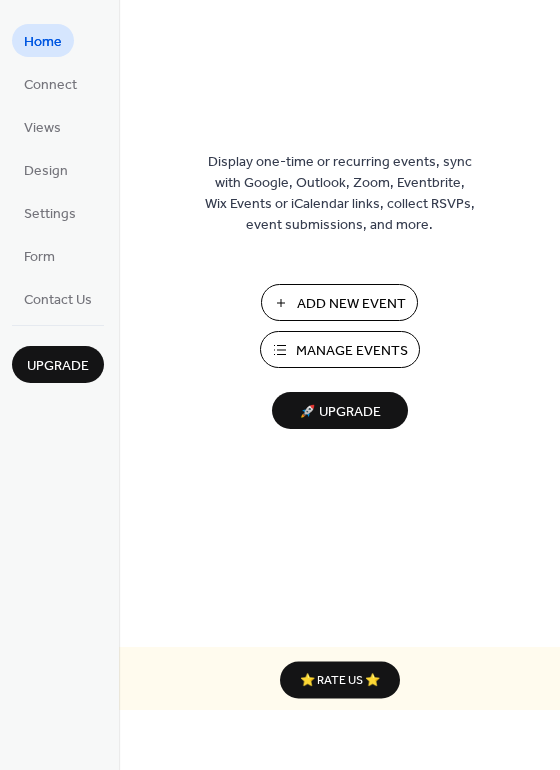click on "Add New Event" at bounding box center [351, 304] 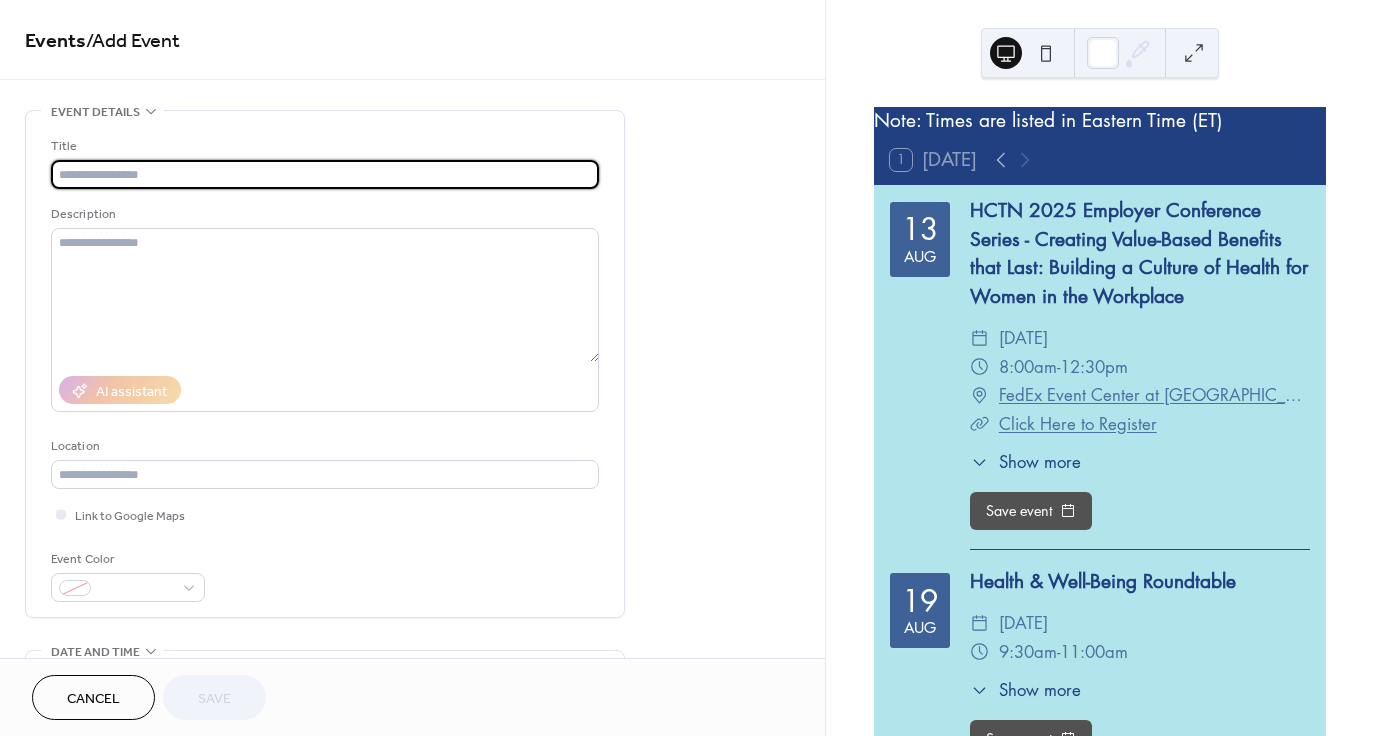 scroll, scrollTop: 0, scrollLeft: 0, axis: both 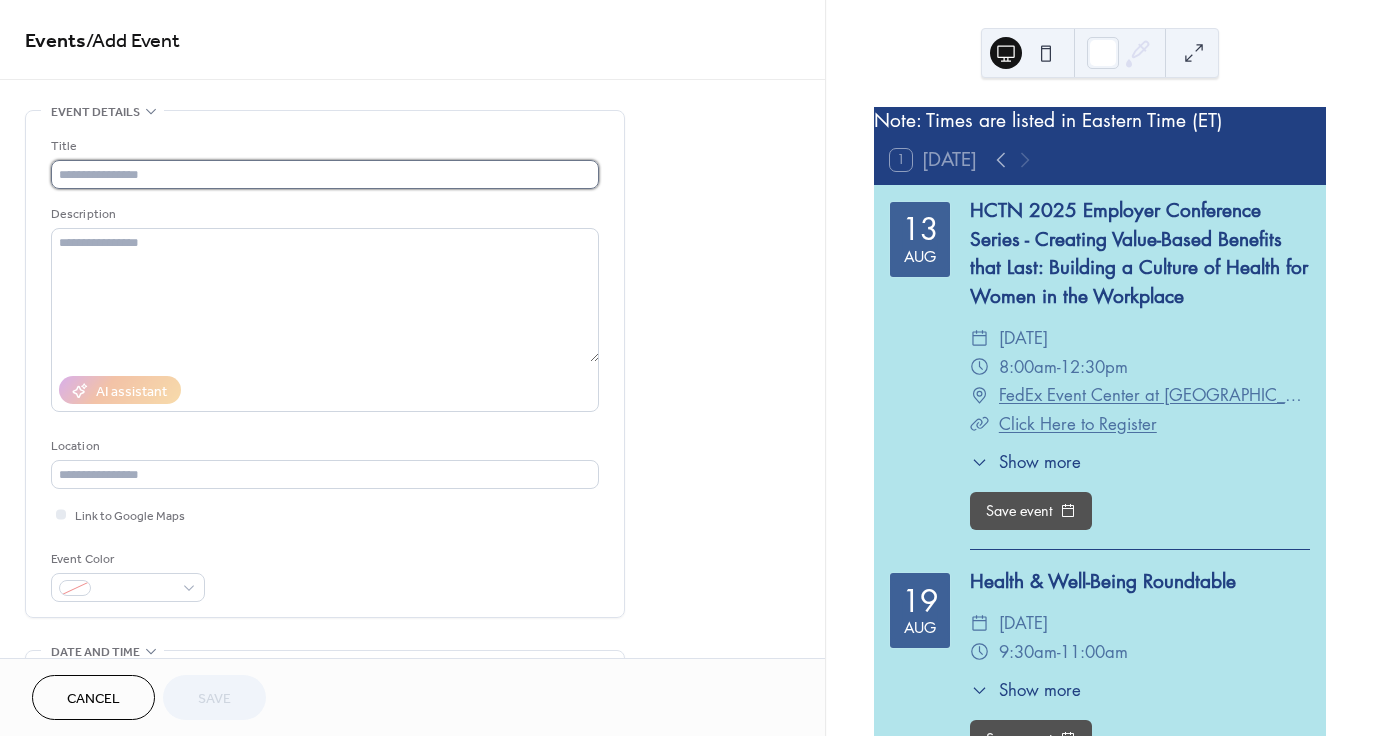 click at bounding box center (325, 174) 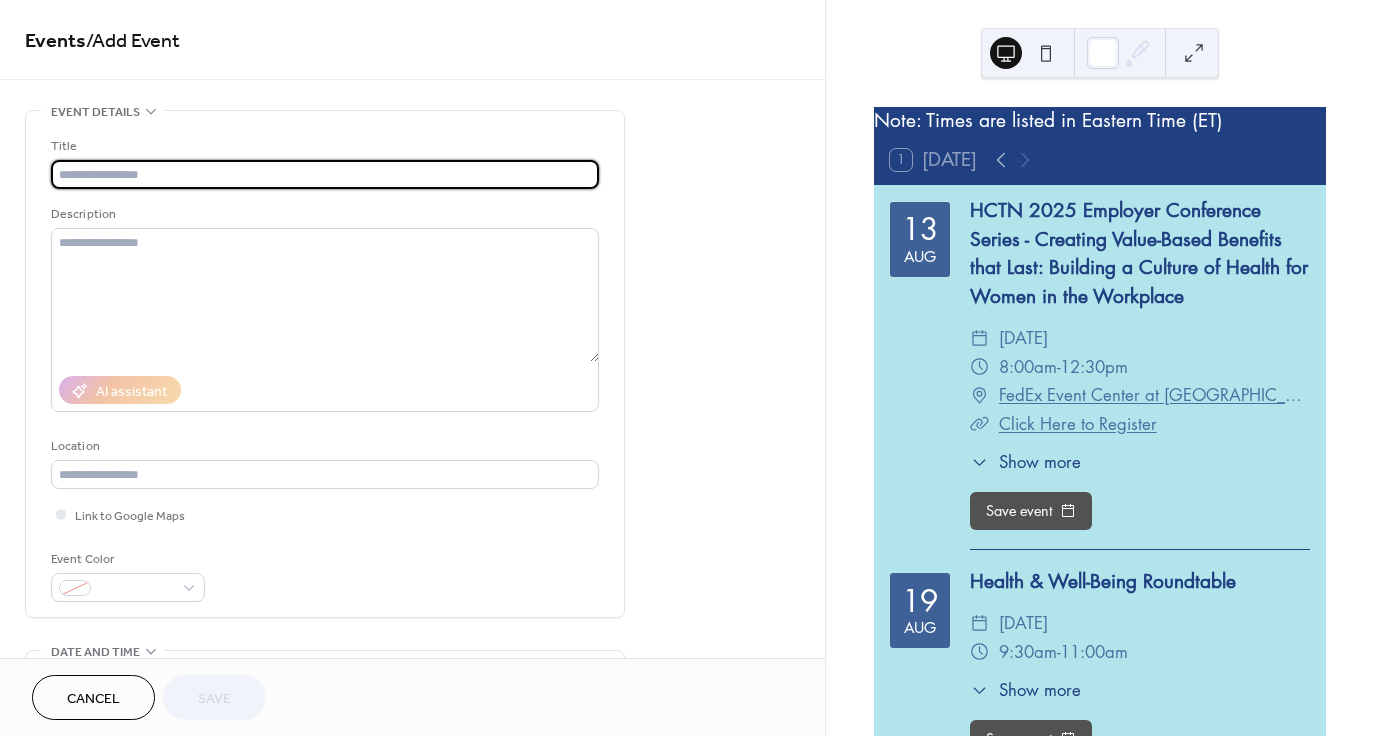 paste on "**********" 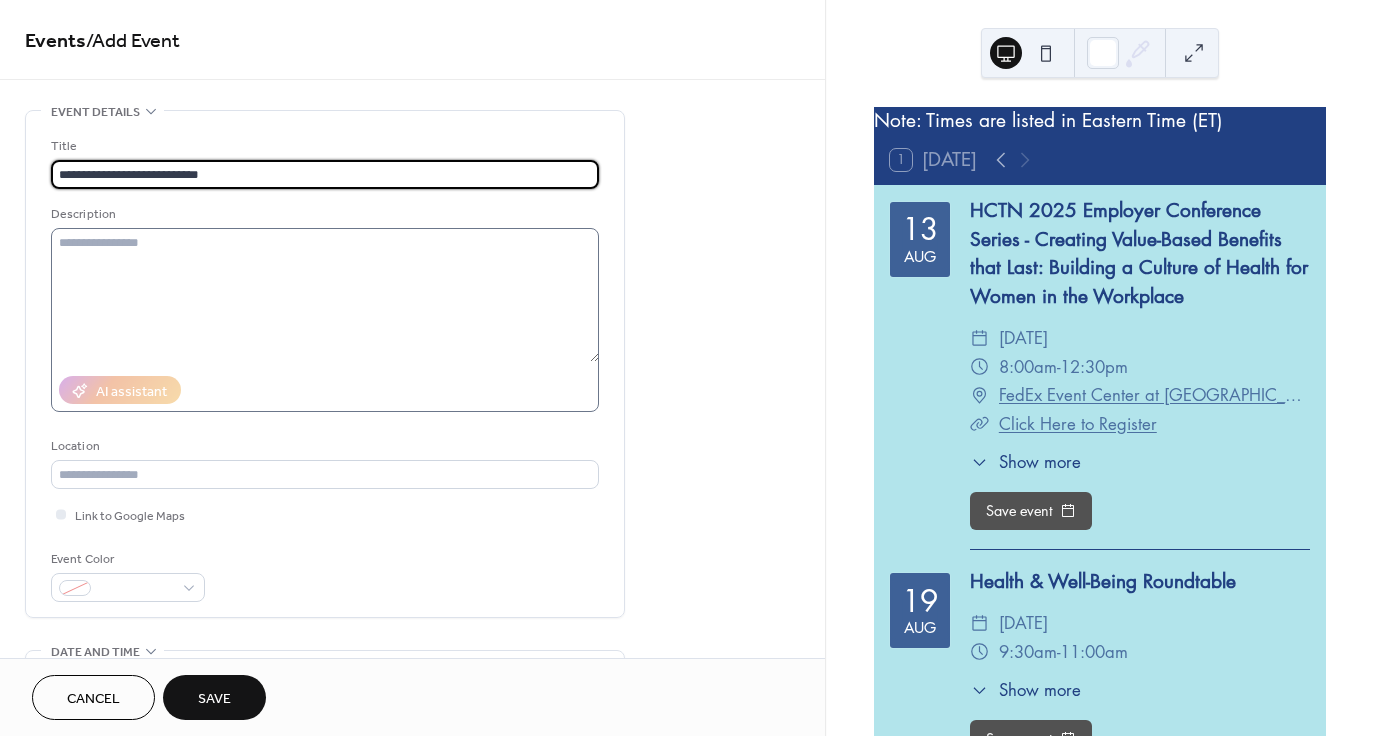 type on "**********" 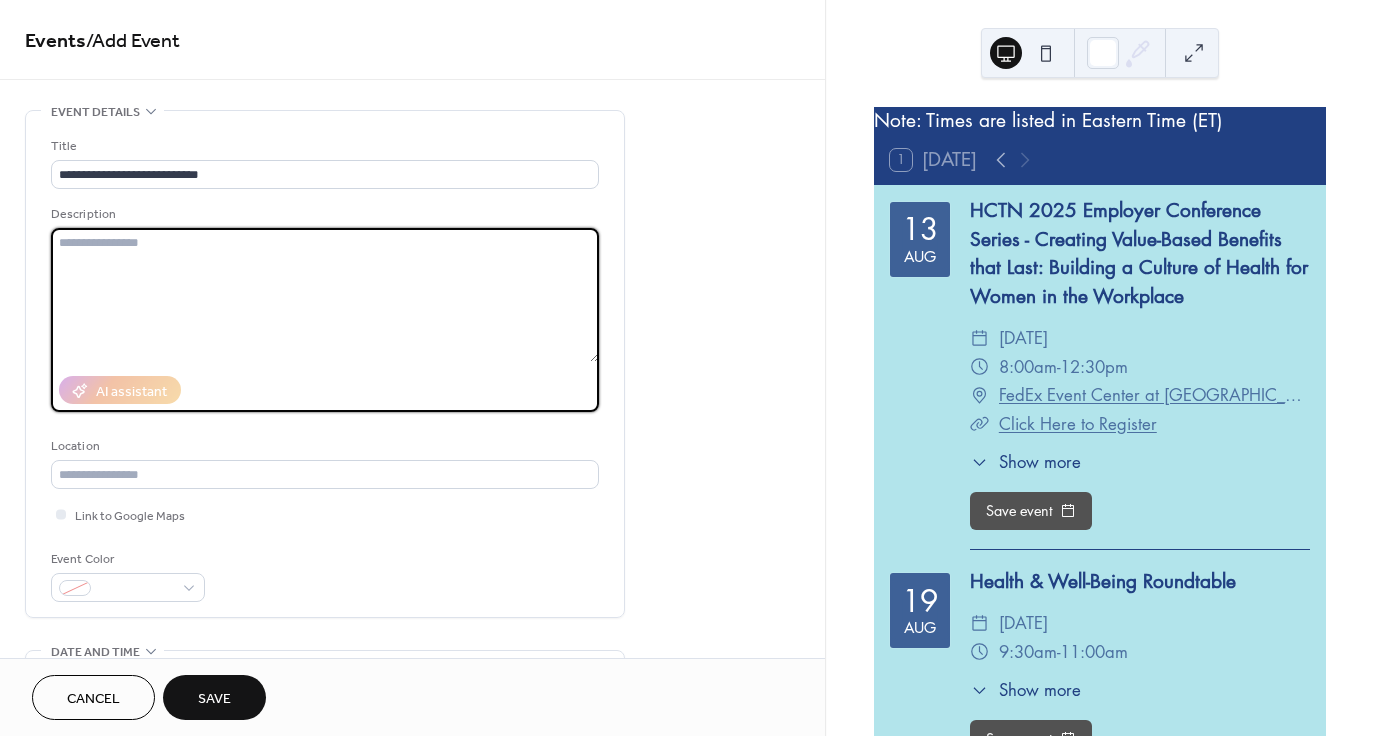 click at bounding box center [325, 295] 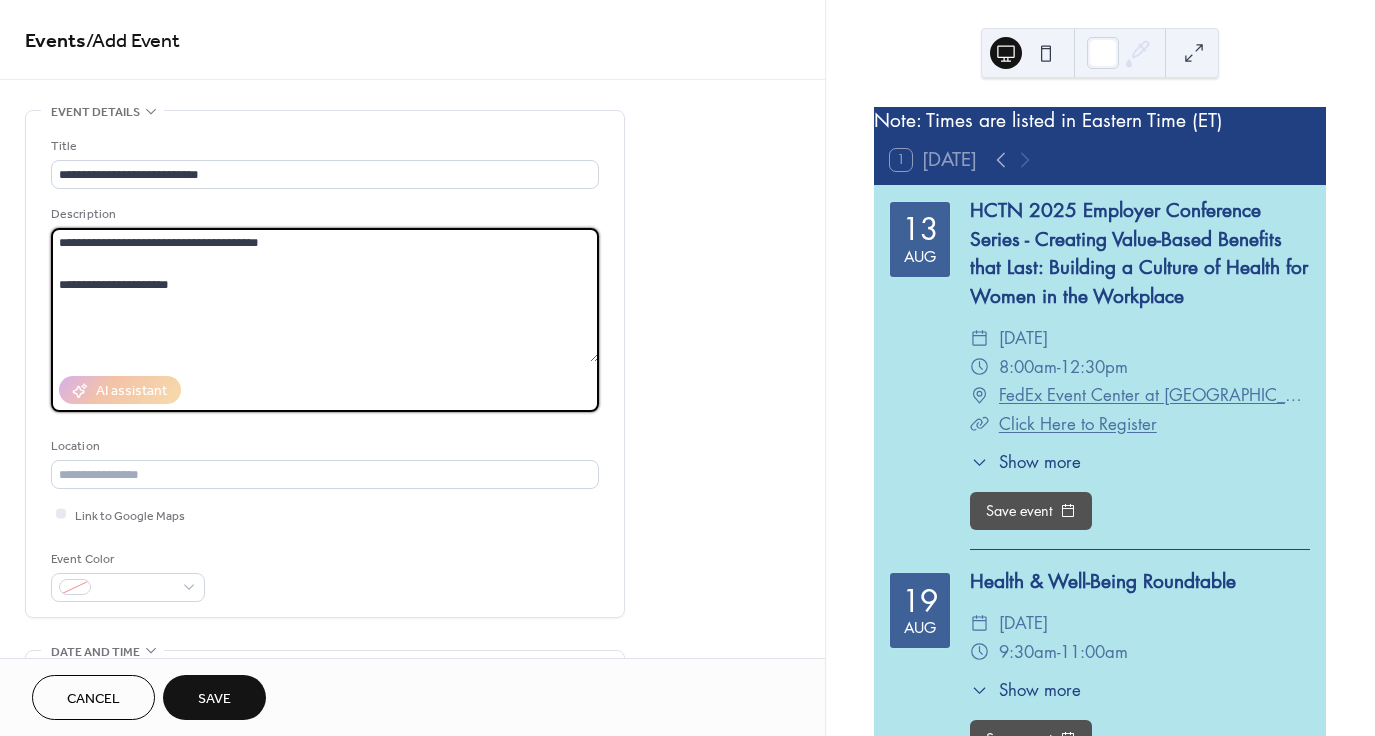 click on "**********" at bounding box center [325, 295] 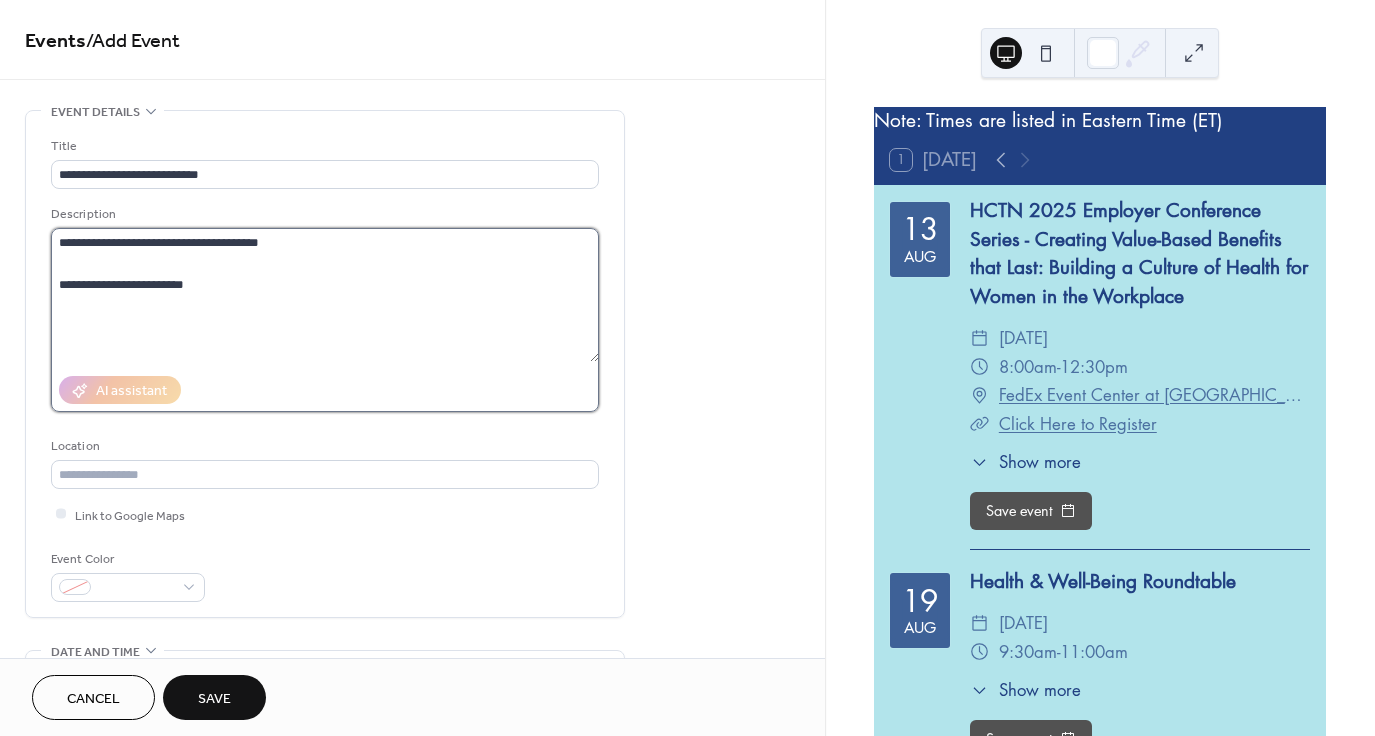 click on "**********" at bounding box center [325, 295] 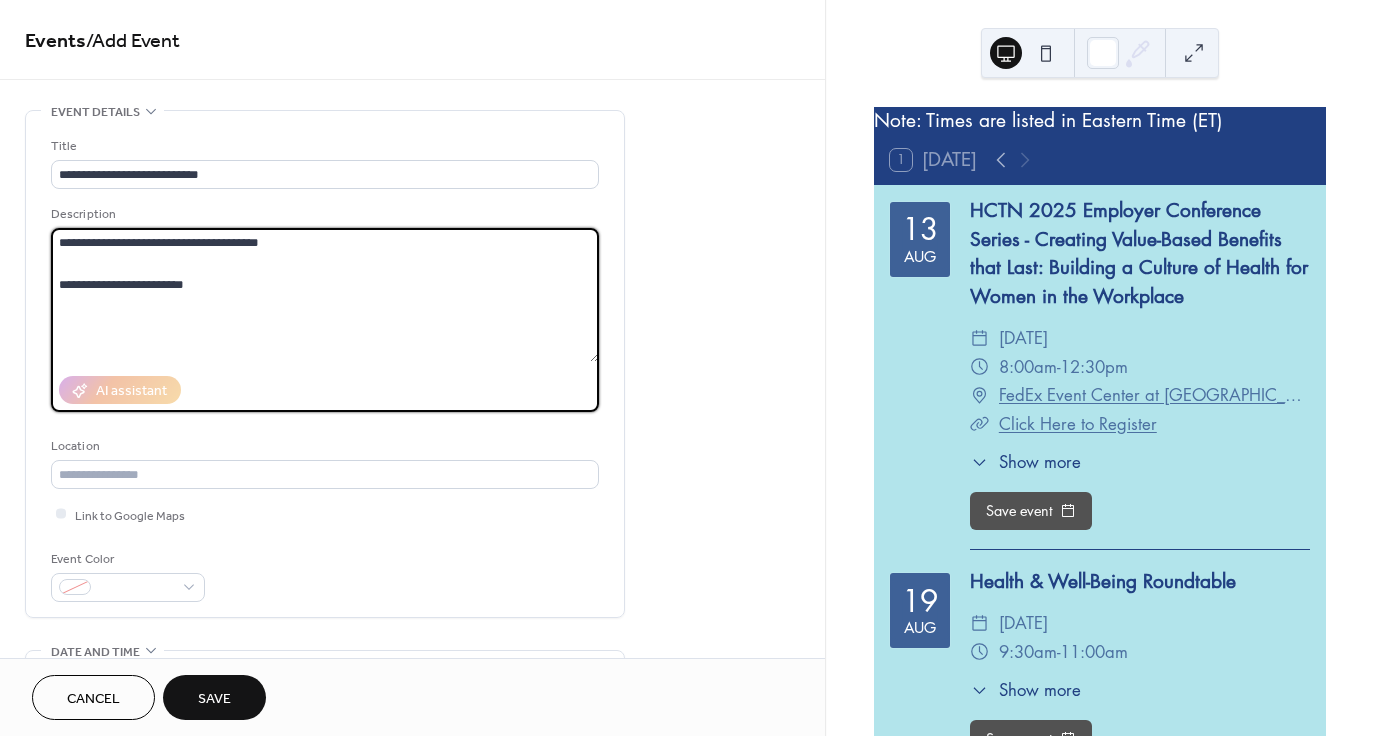 click on "**********" at bounding box center (325, 295) 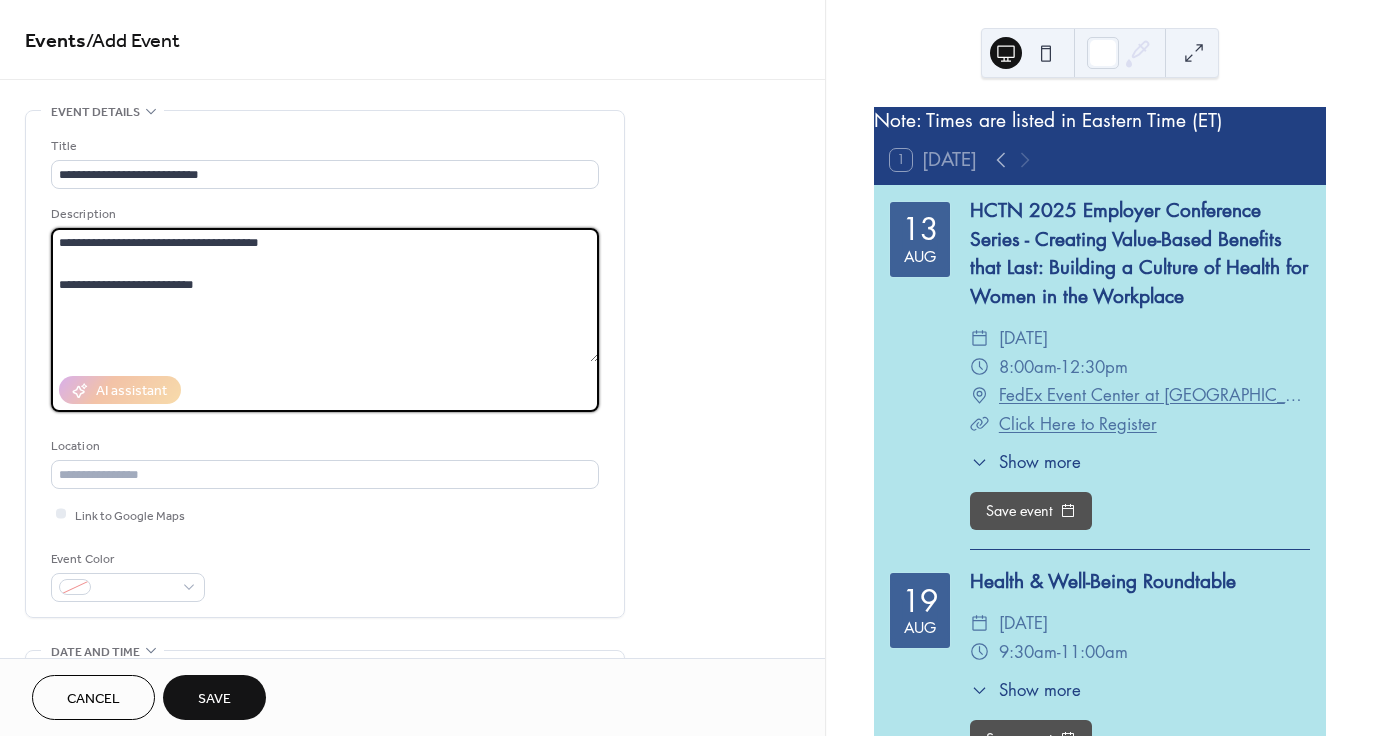 paste on "**********" 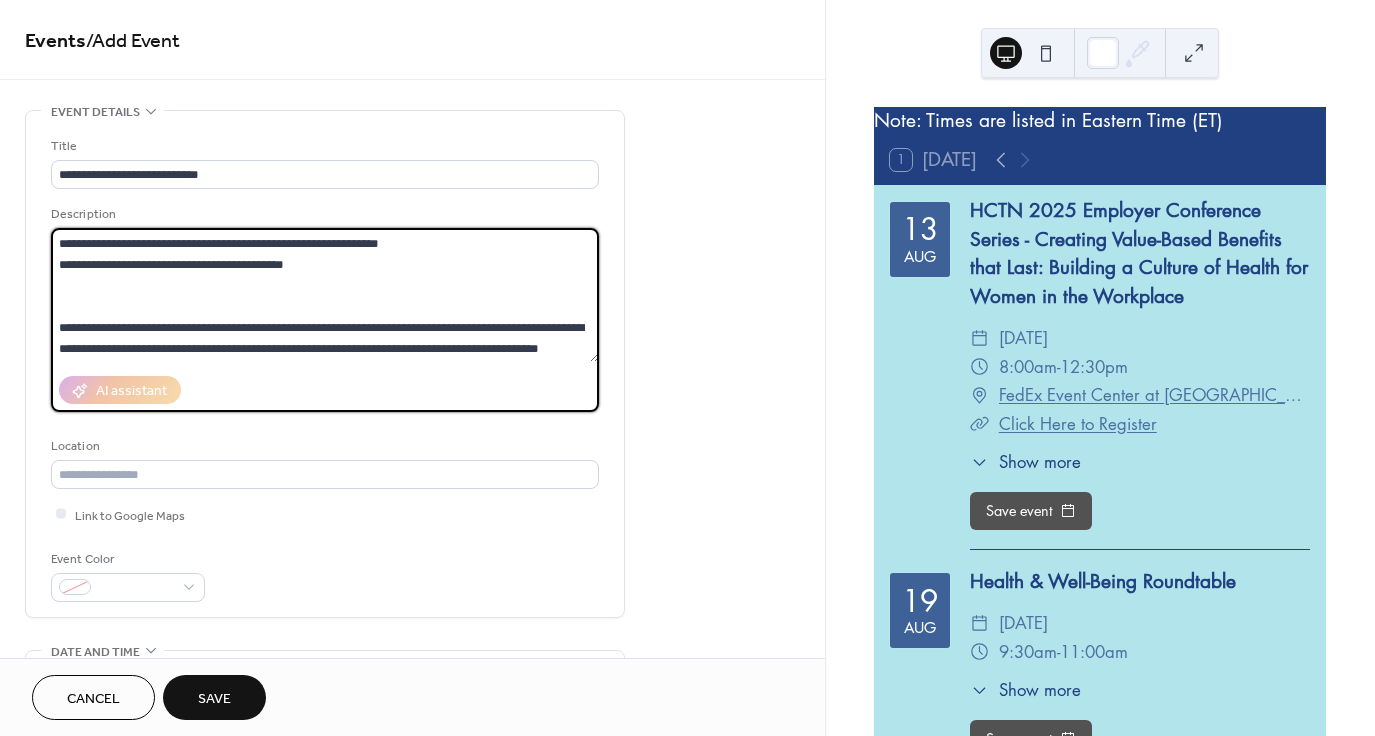 scroll, scrollTop: 0, scrollLeft: 0, axis: both 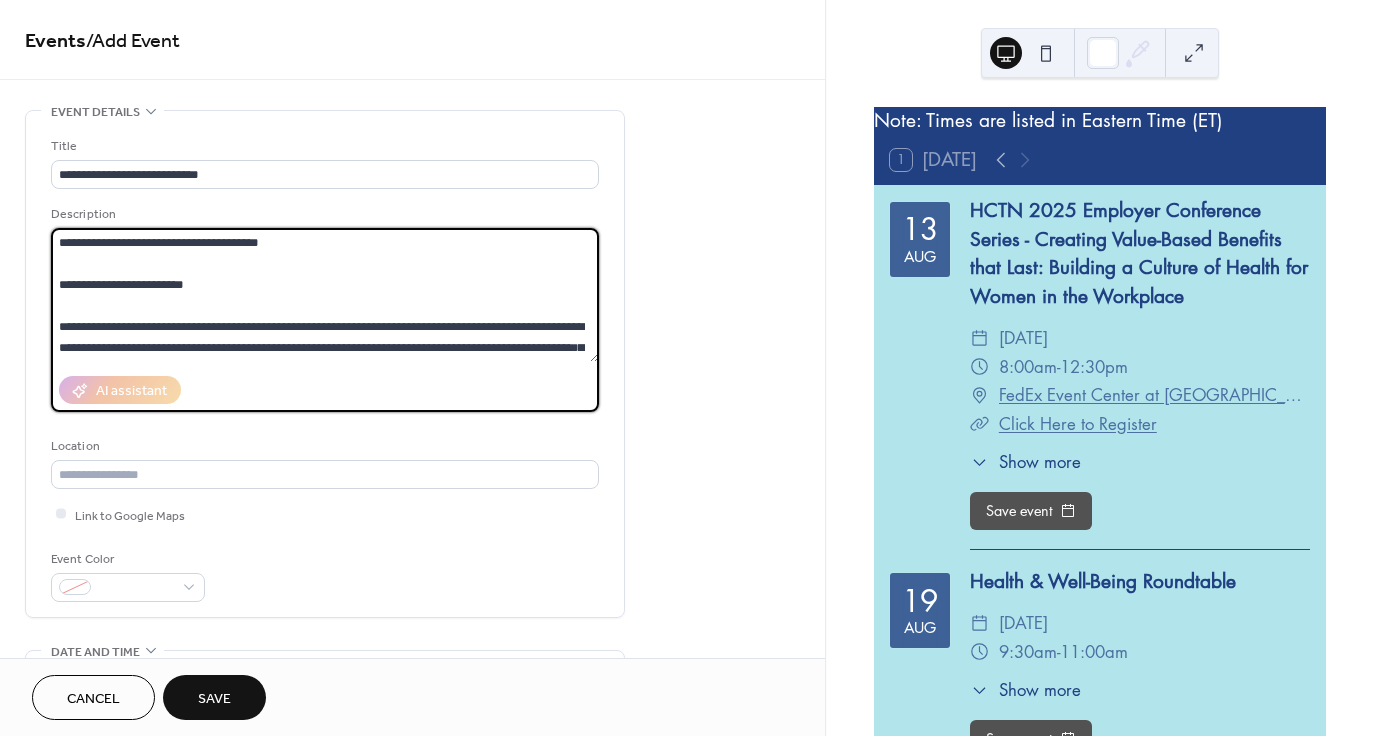 click at bounding box center [325, 295] 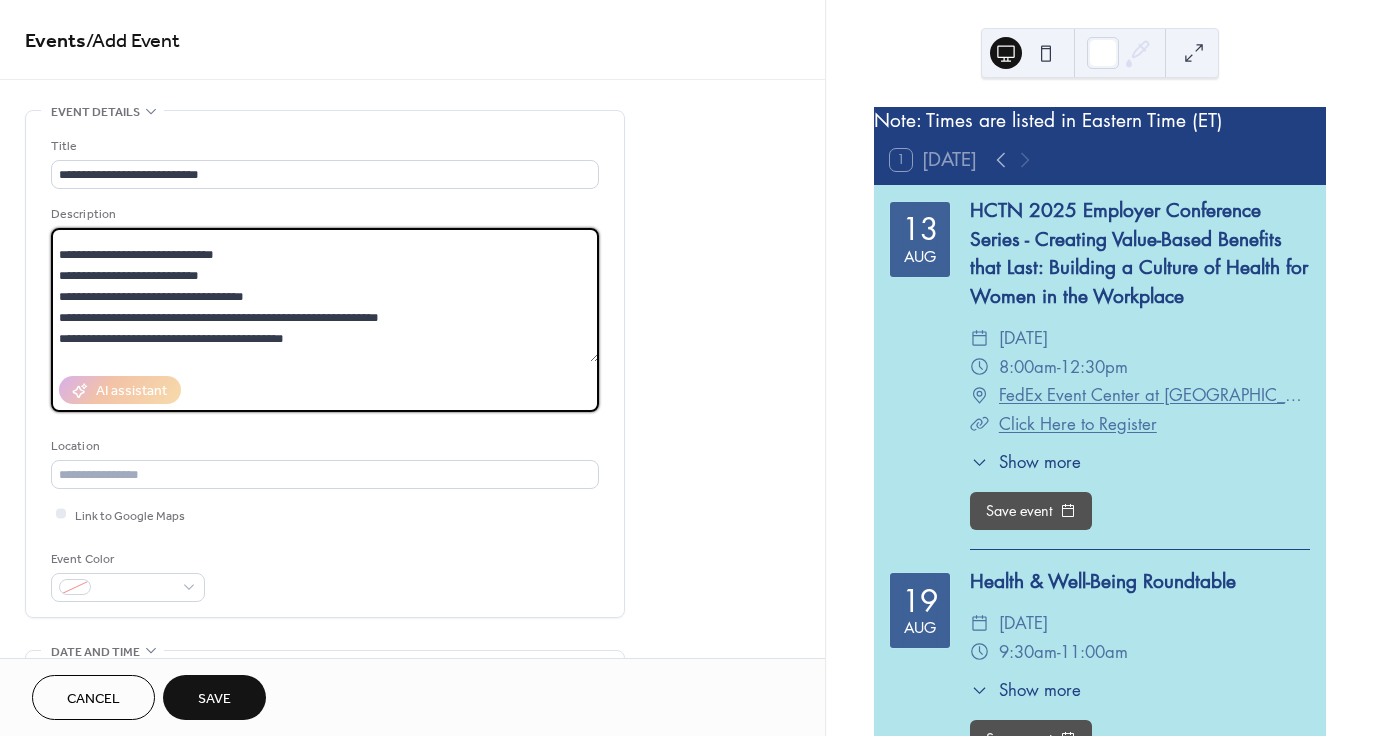 scroll, scrollTop: 181, scrollLeft: 0, axis: vertical 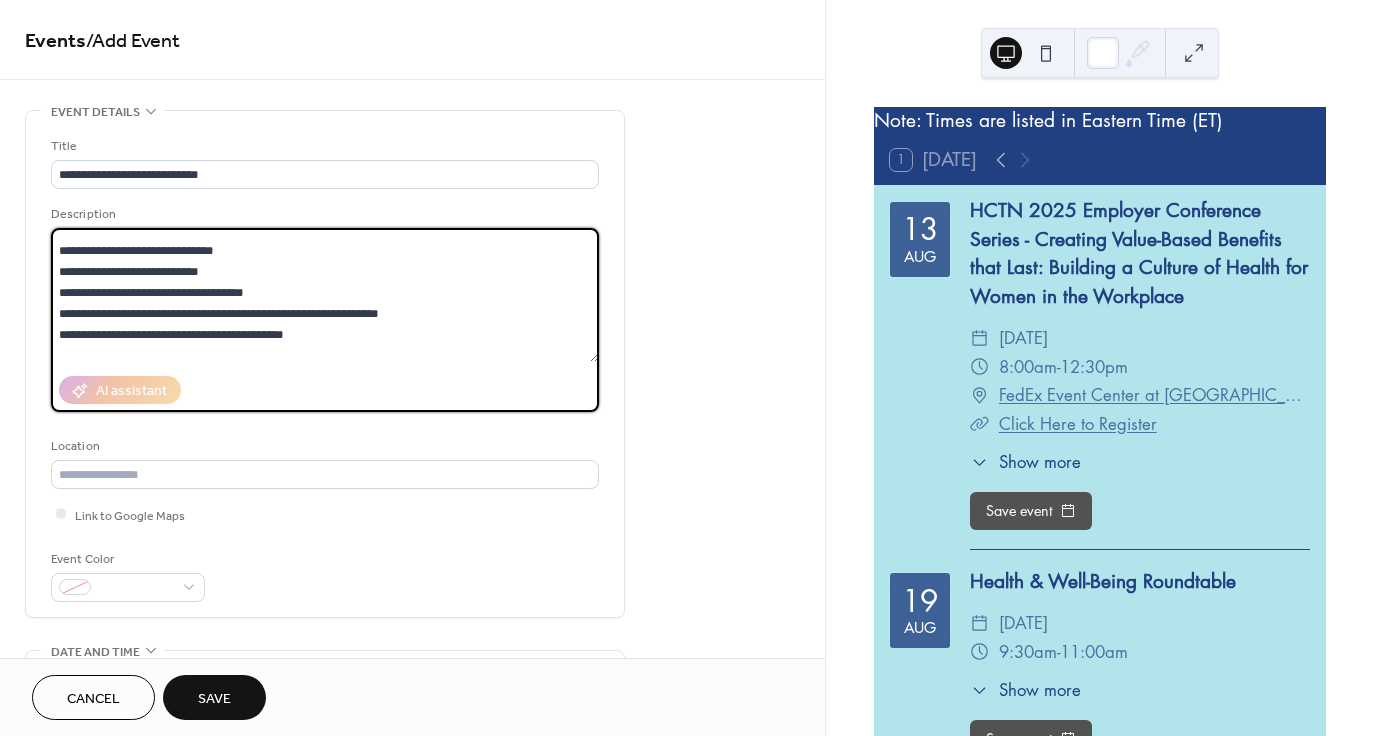 click at bounding box center [325, 295] 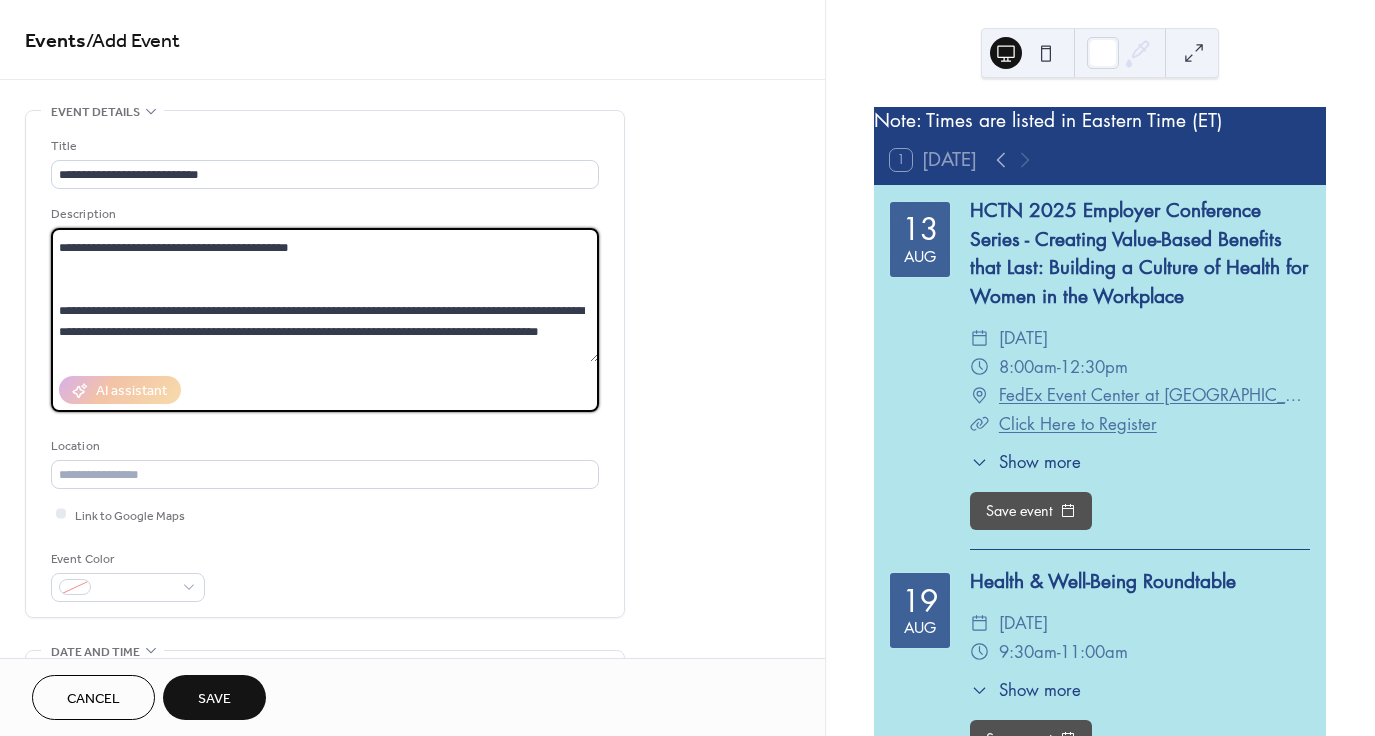 scroll, scrollTop: 272, scrollLeft: 0, axis: vertical 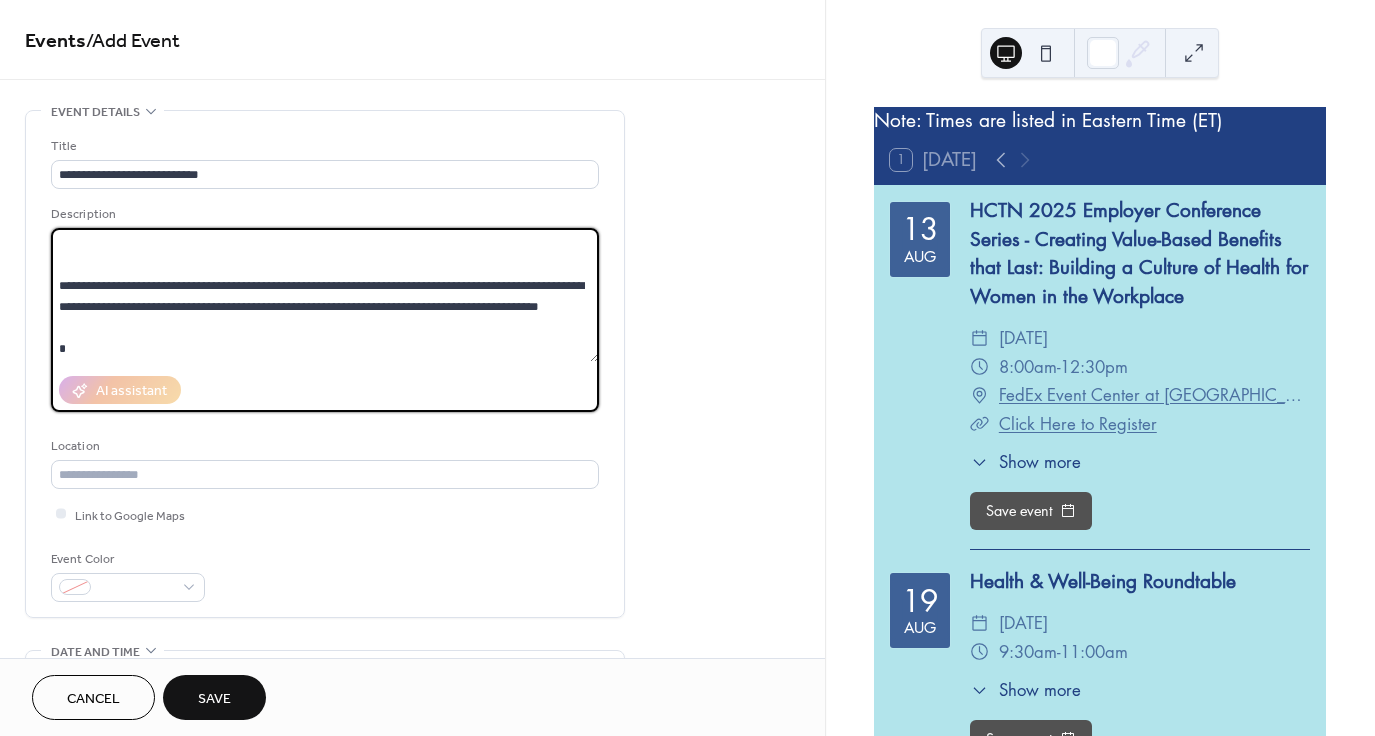 click at bounding box center [325, 295] 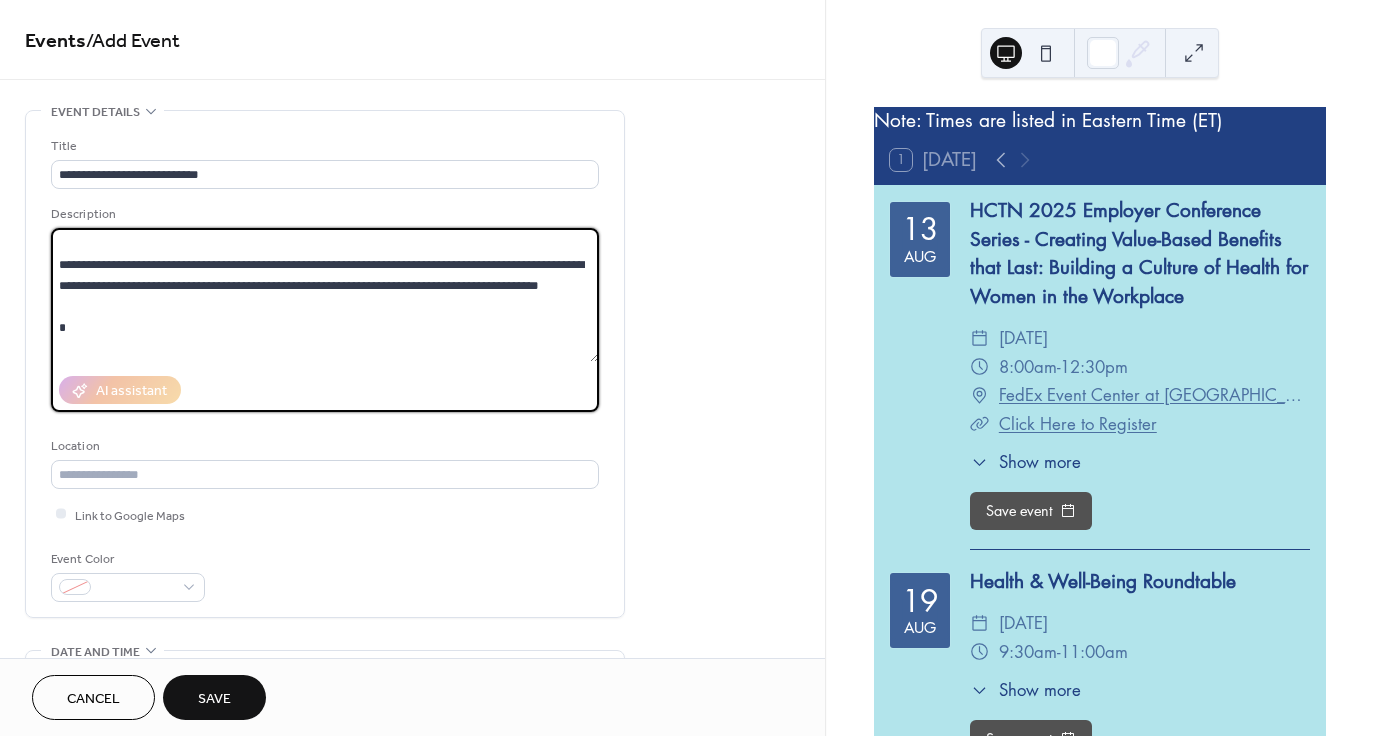 click at bounding box center (325, 295) 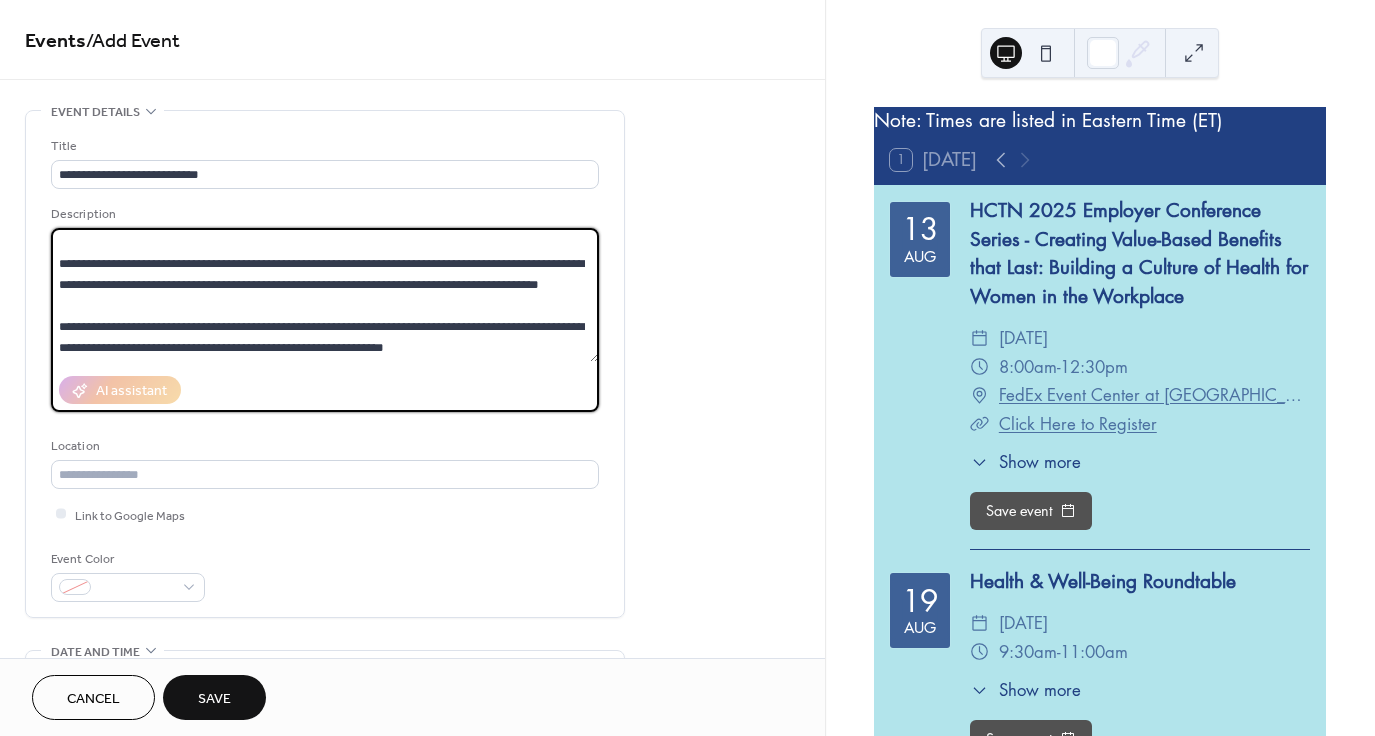 scroll, scrollTop: 315, scrollLeft: 0, axis: vertical 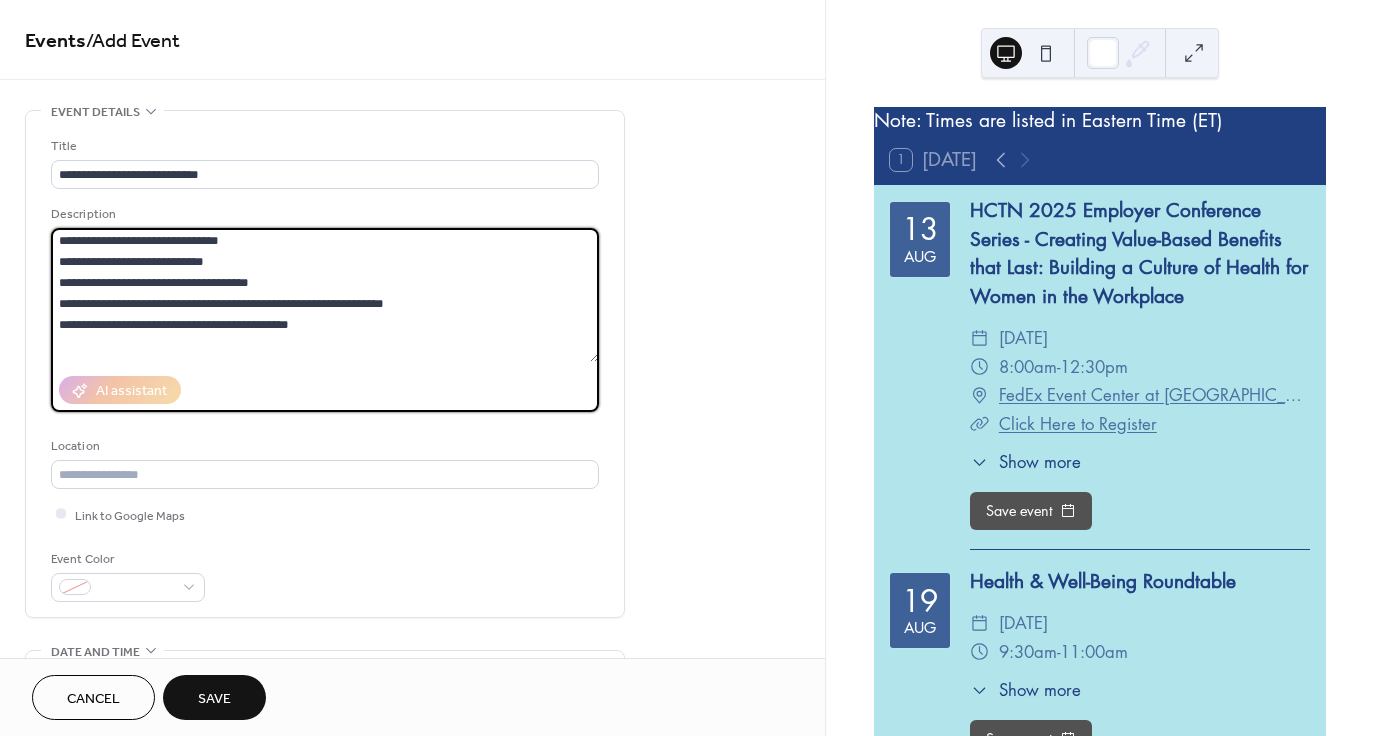 click at bounding box center [325, 295] 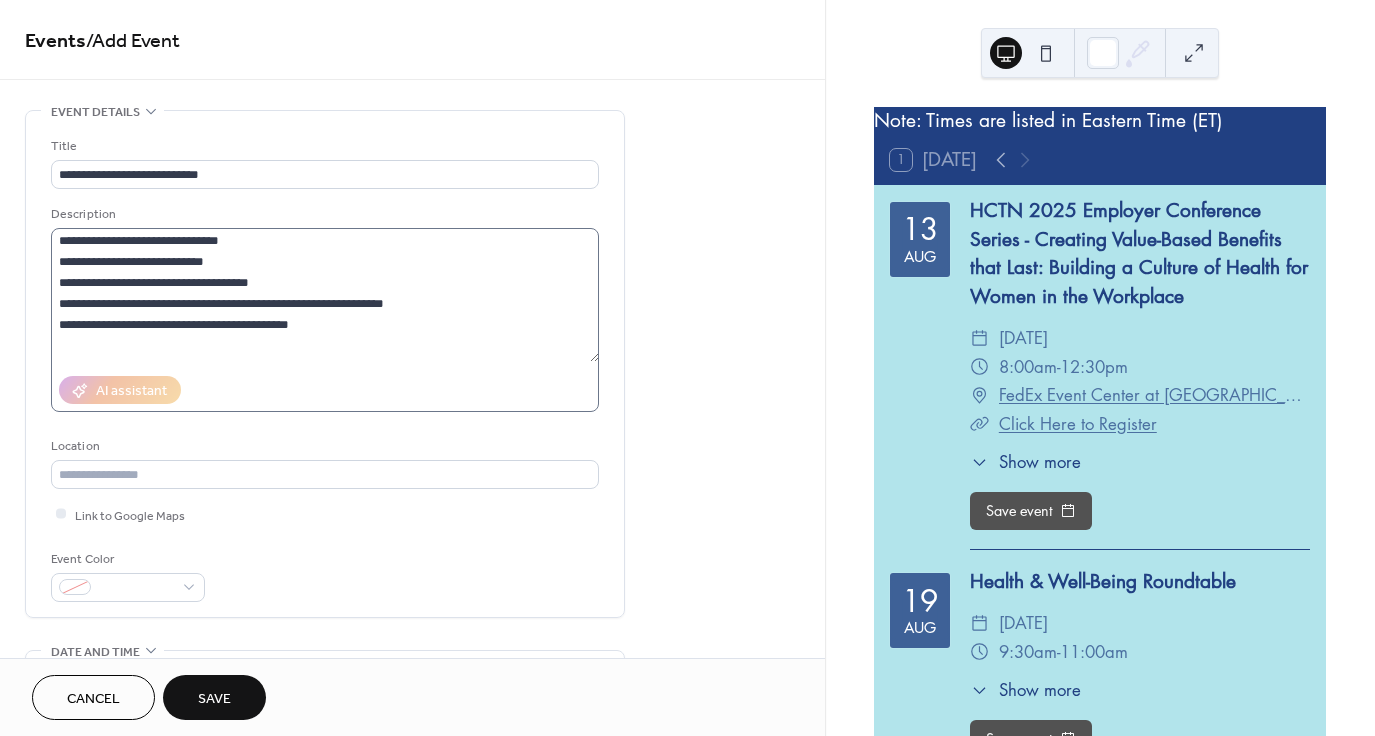 type 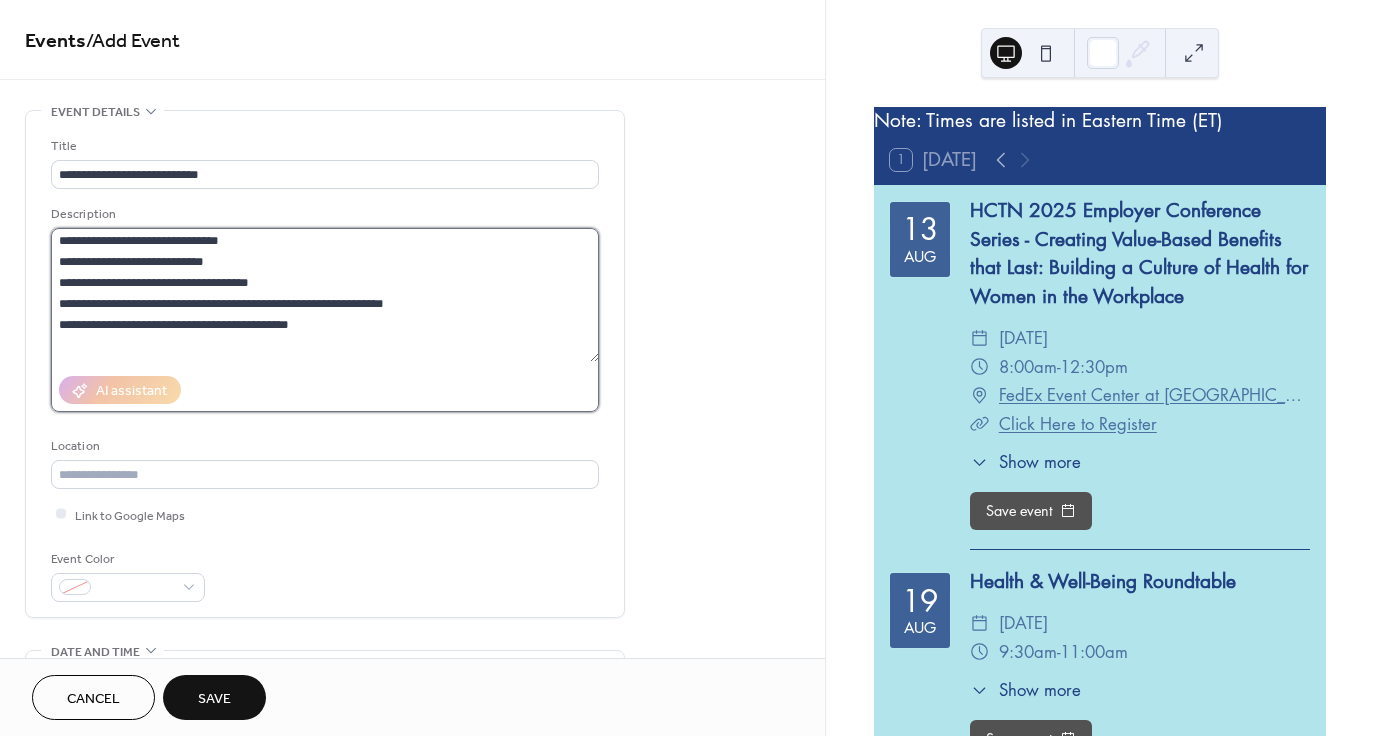 click at bounding box center (325, 295) 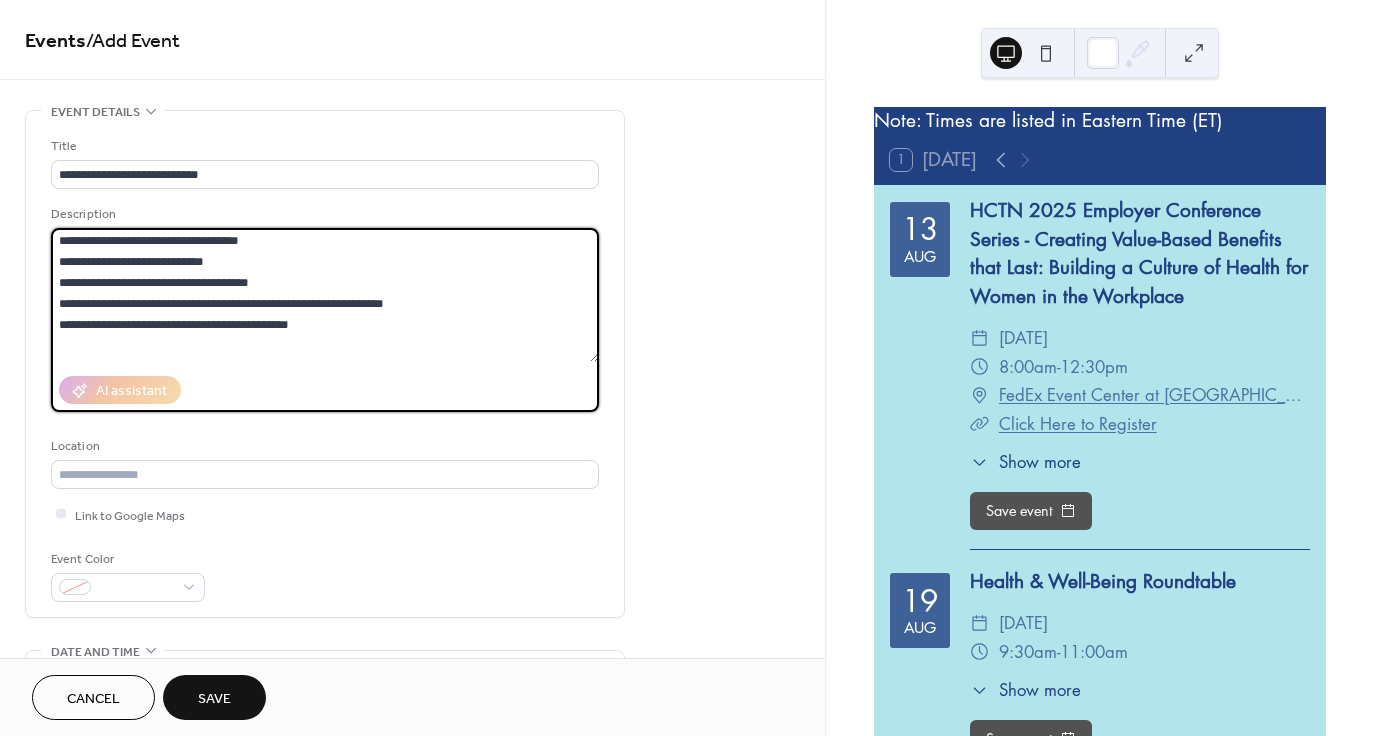 click at bounding box center [325, 295] 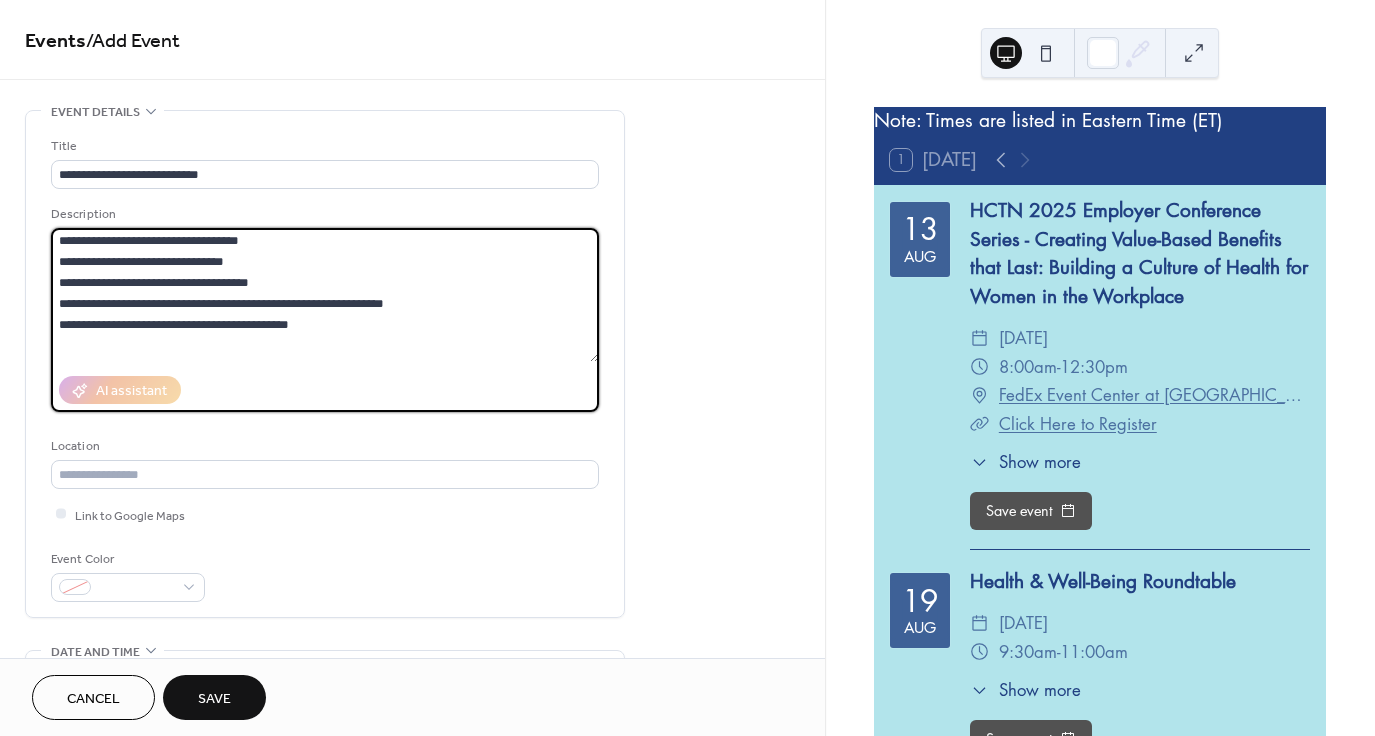 click at bounding box center [325, 295] 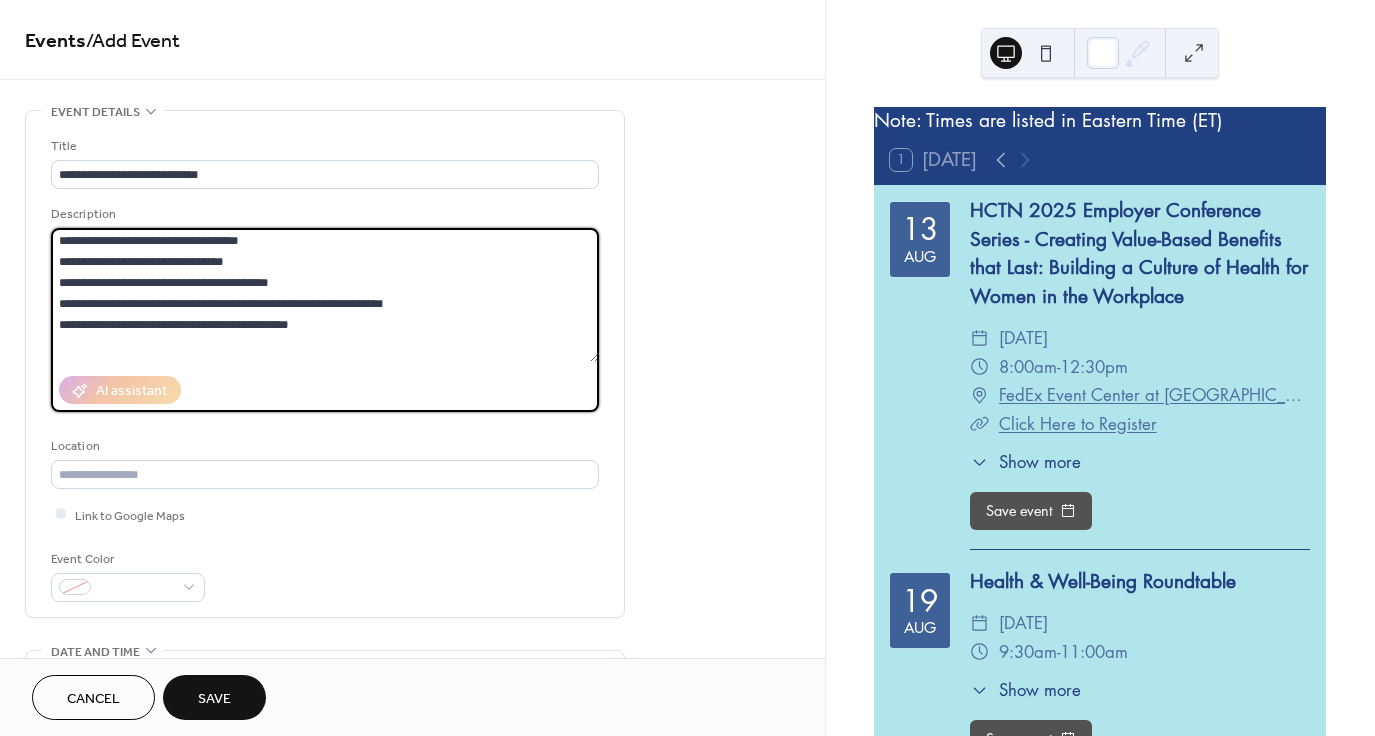 click at bounding box center (325, 295) 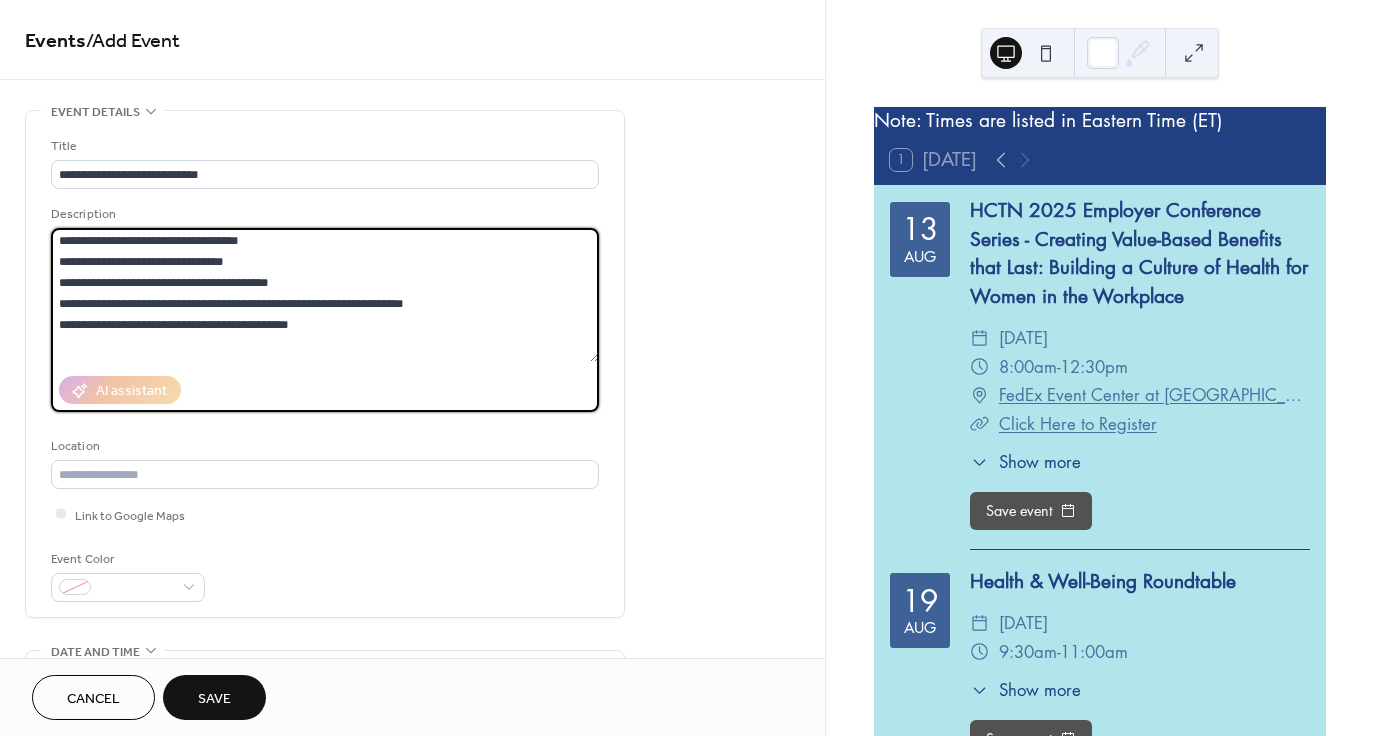 click at bounding box center [325, 295] 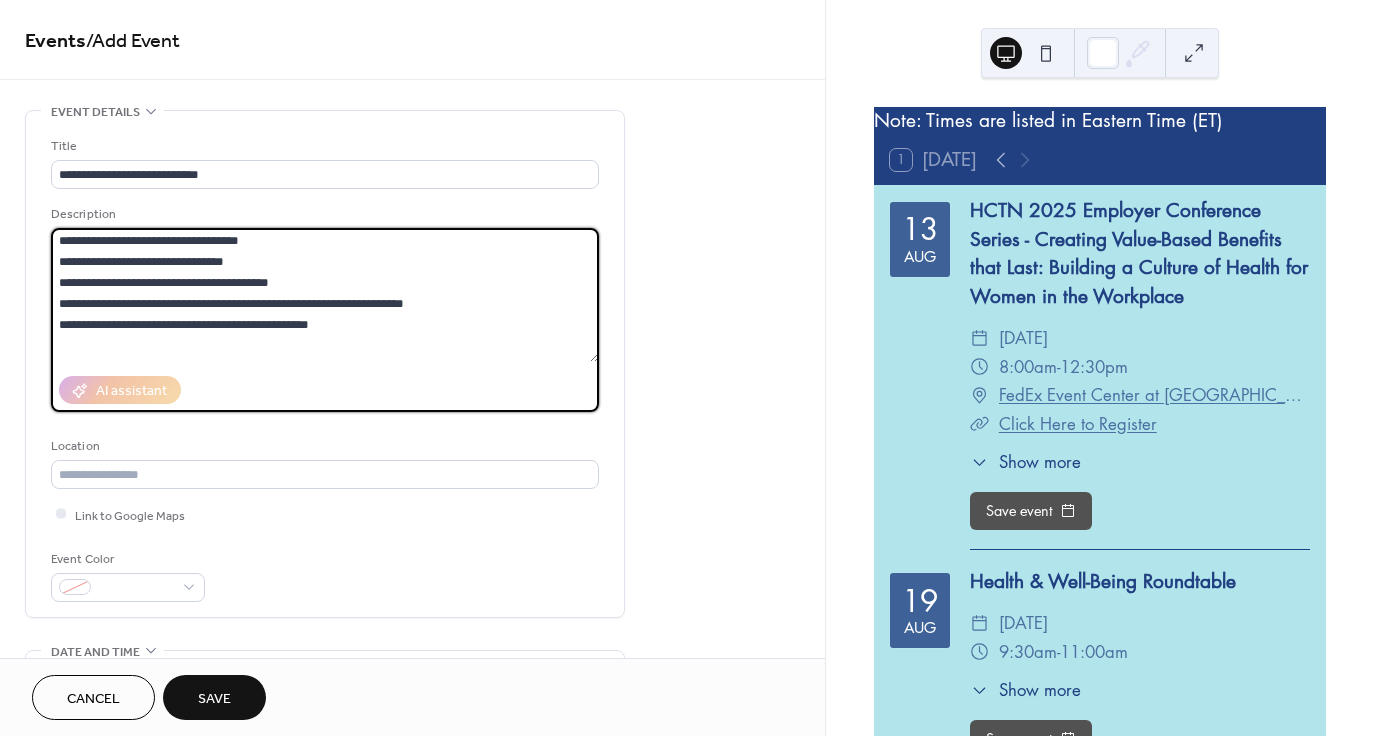 type on "**********" 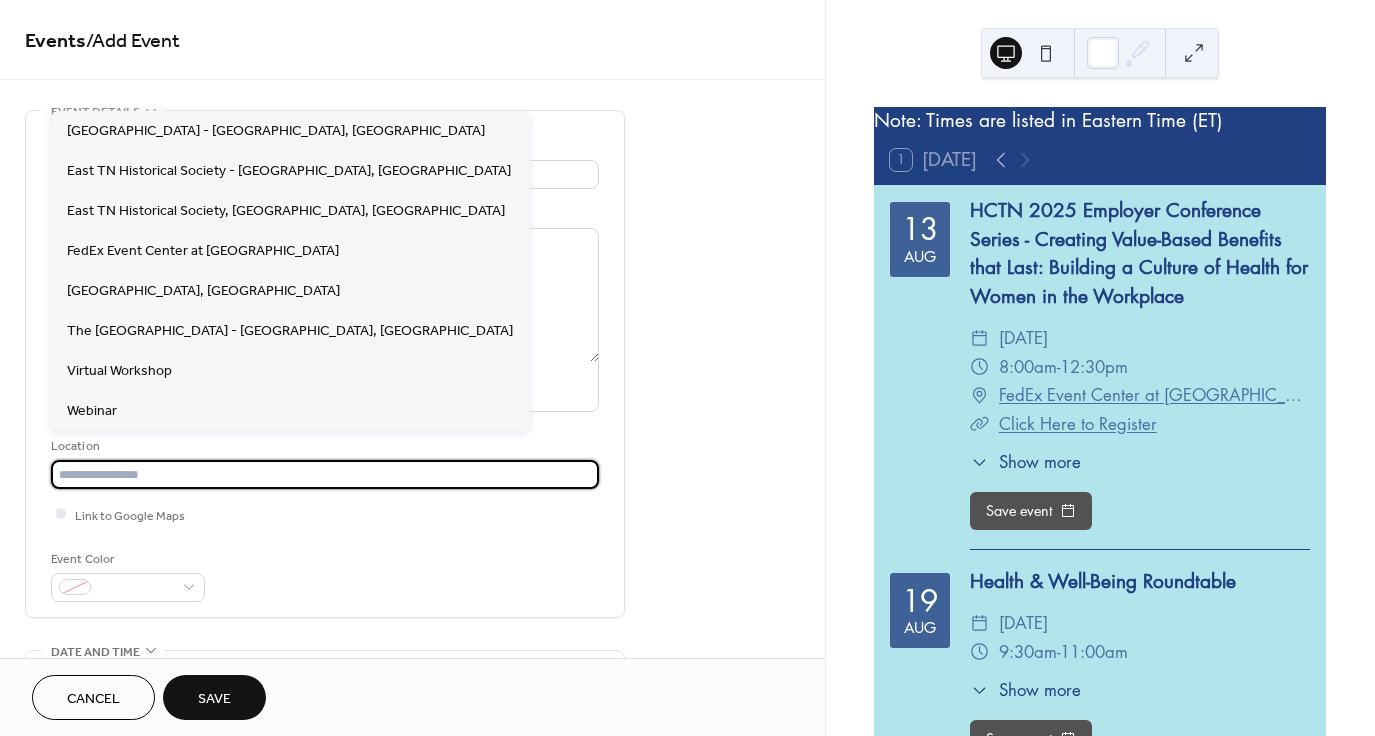 click at bounding box center (325, 474) 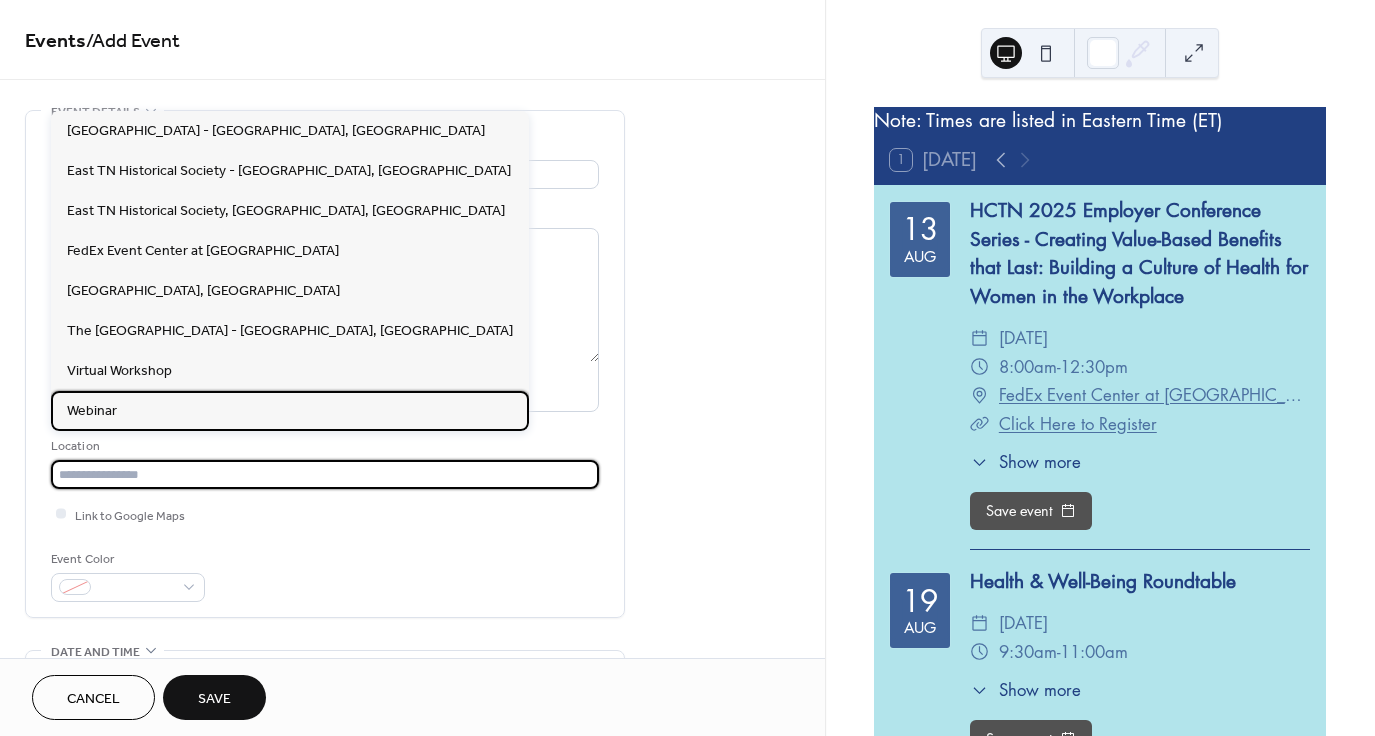 click on "Webinar" at bounding box center (290, 411) 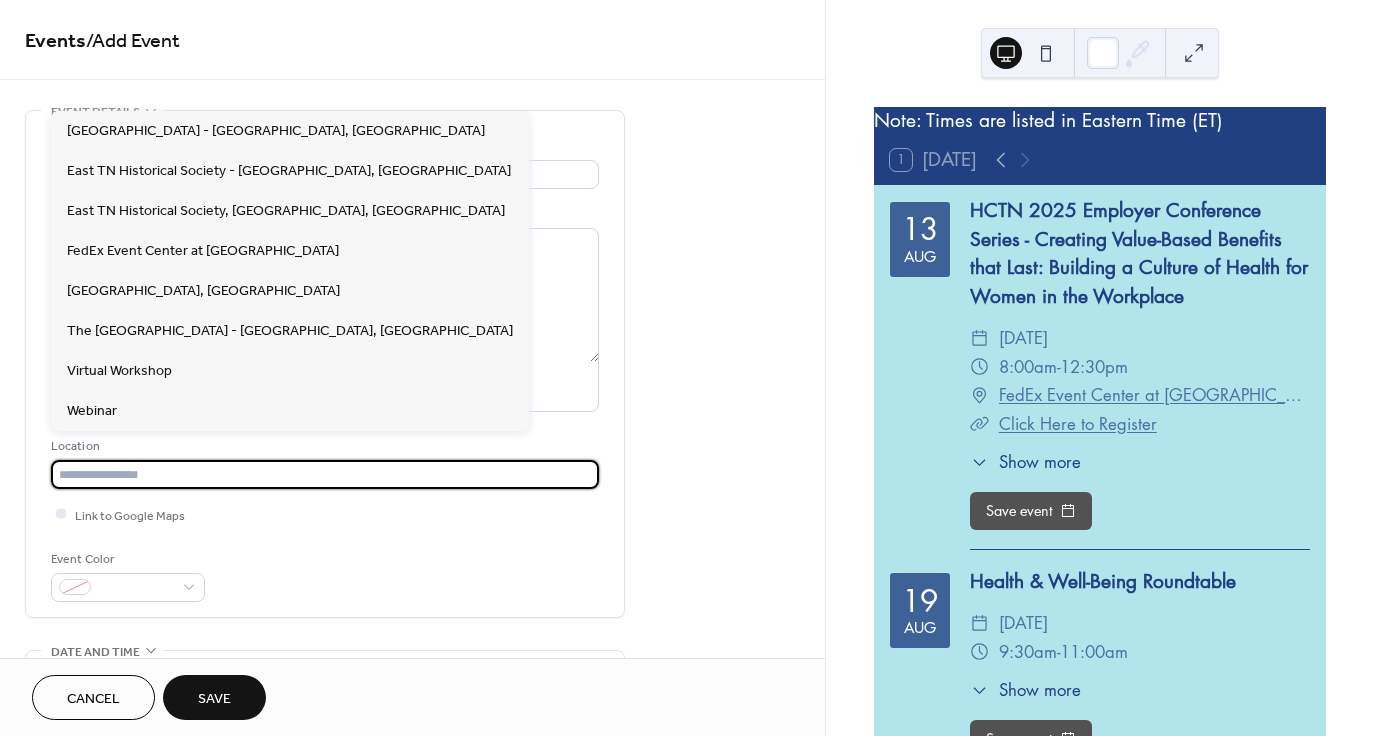 type on "*******" 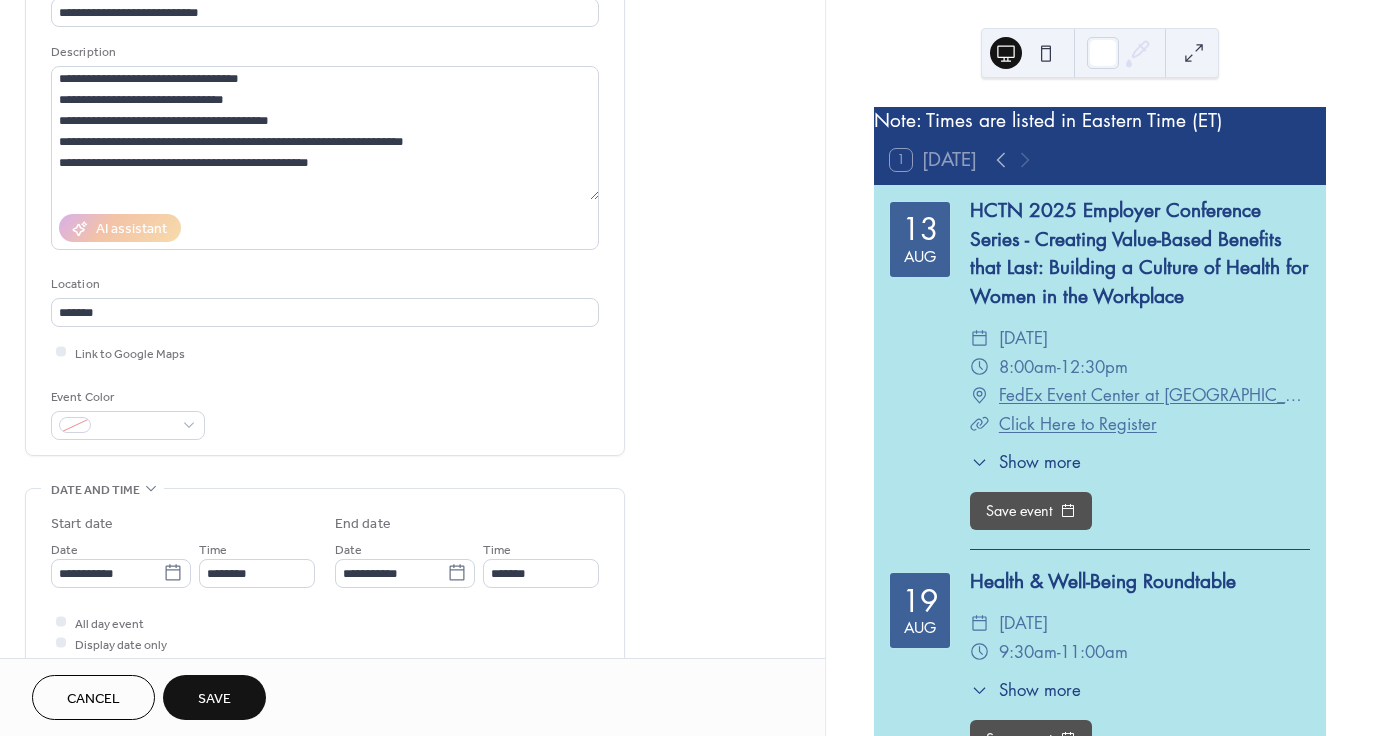 scroll, scrollTop: 181, scrollLeft: 0, axis: vertical 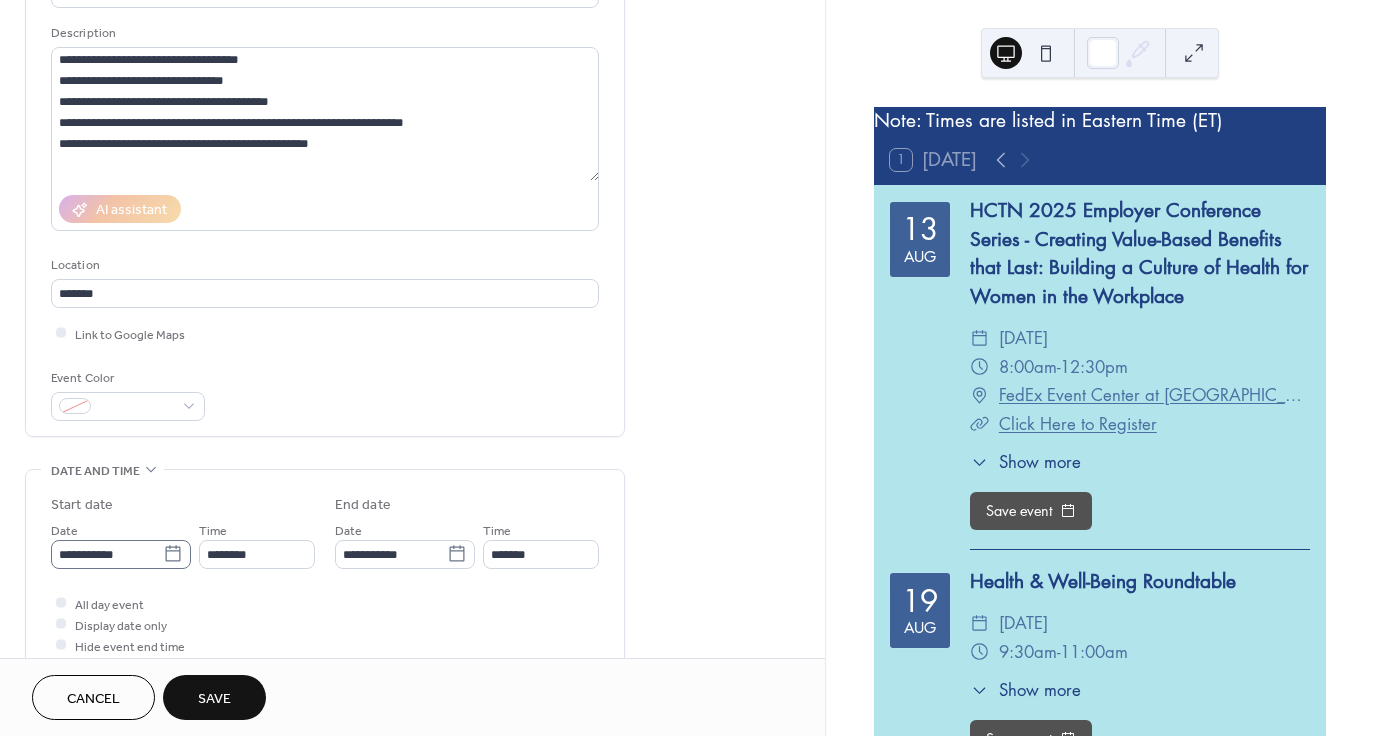 click 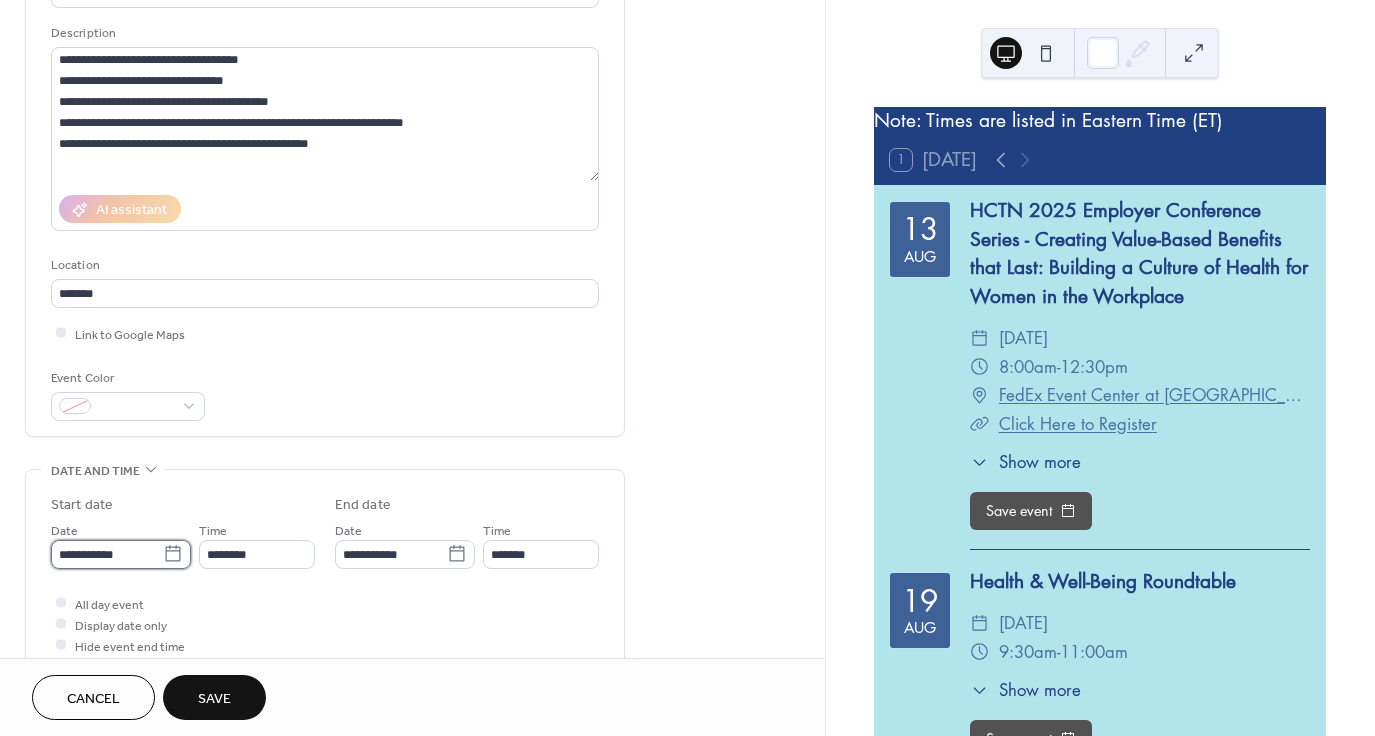 click on "**********" at bounding box center (107, 554) 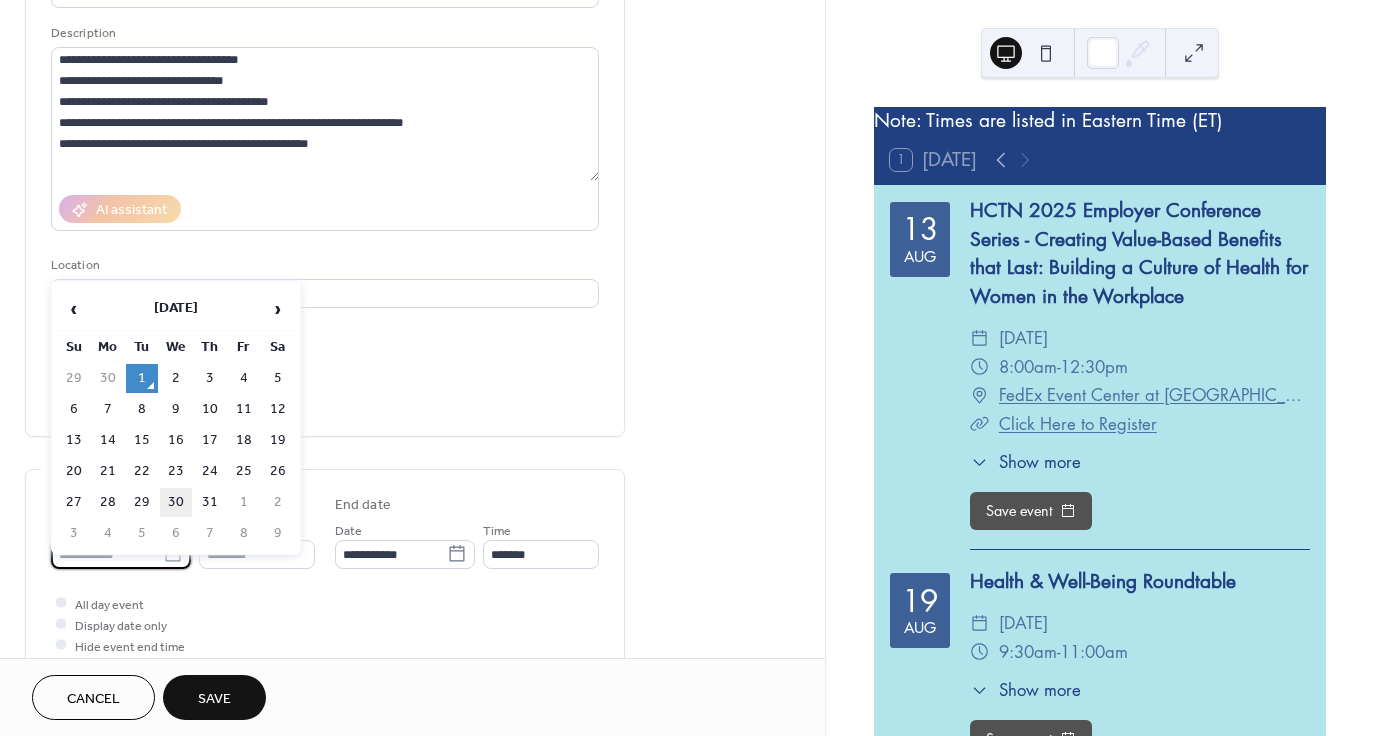 click on "30" at bounding box center (176, 502) 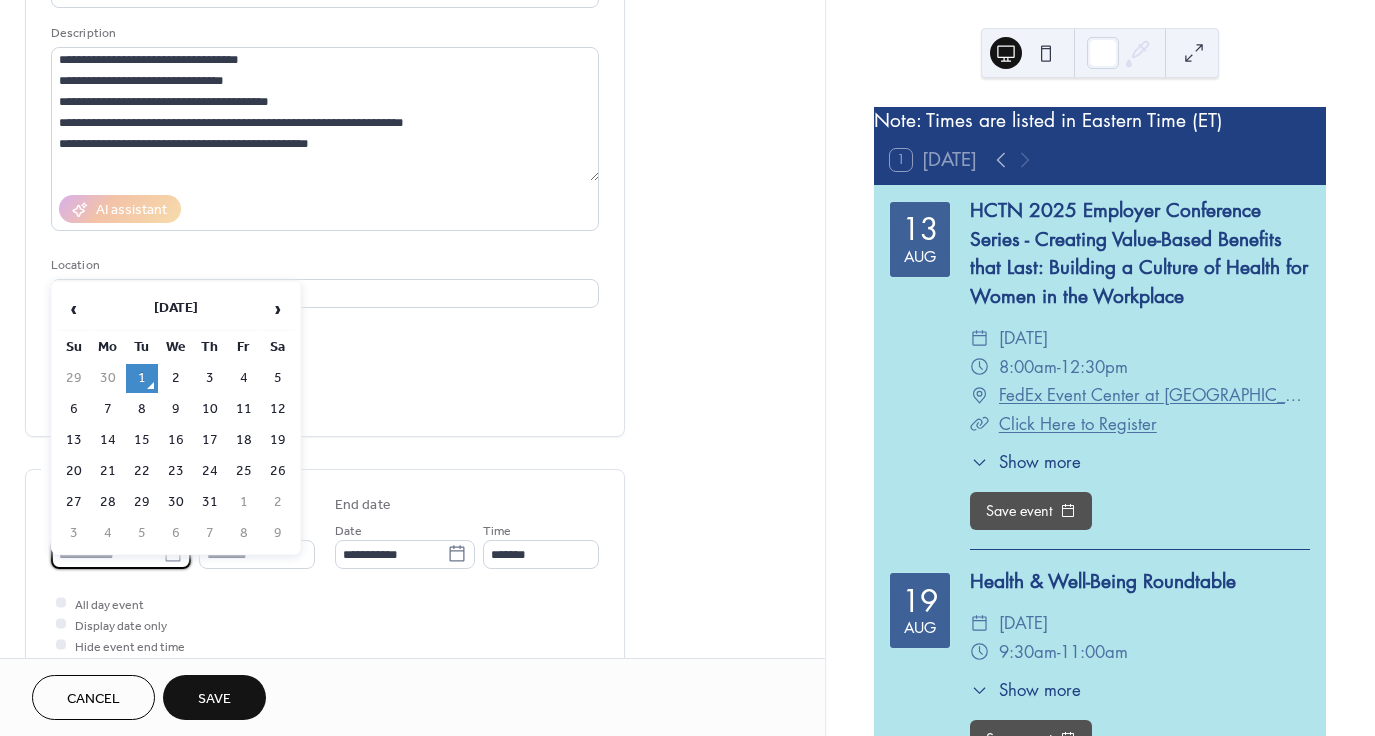 type on "**********" 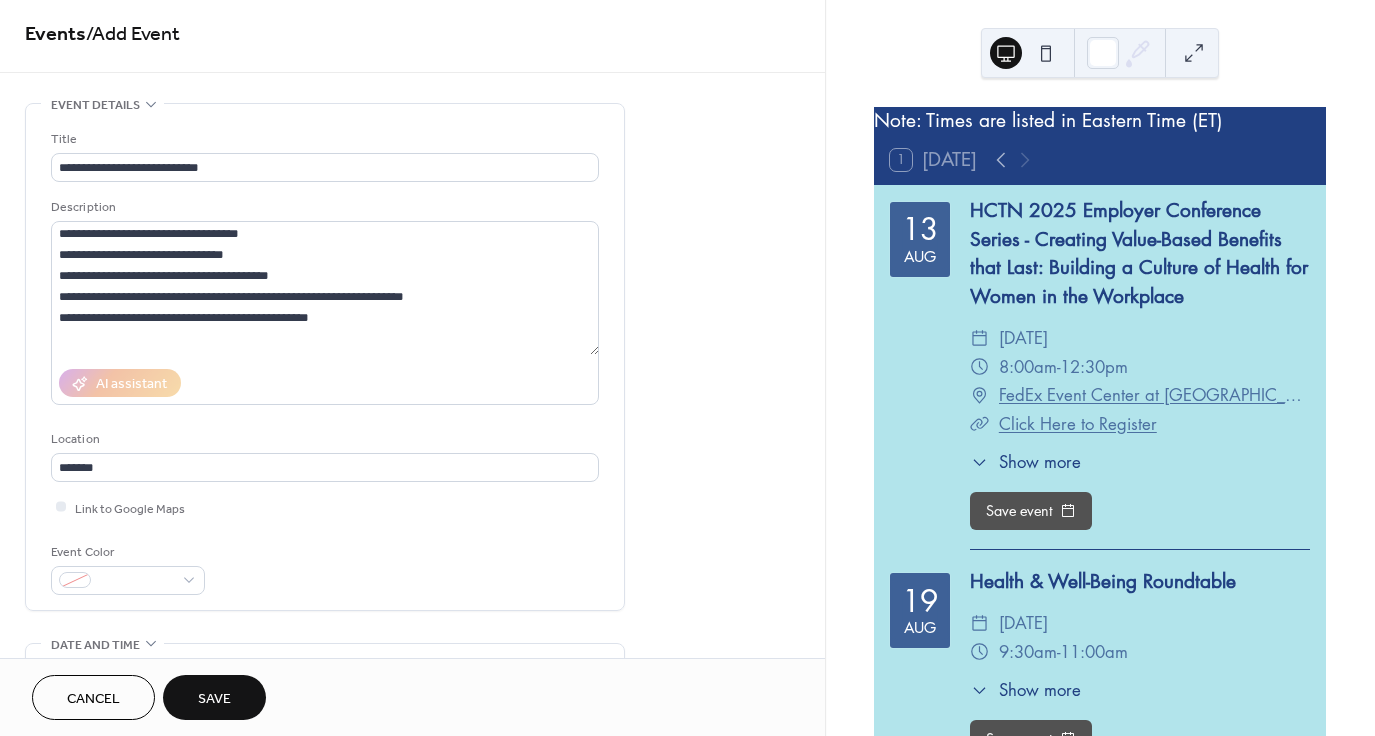 scroll, scrollTop: 0, scrollLeft: 0, axis: both 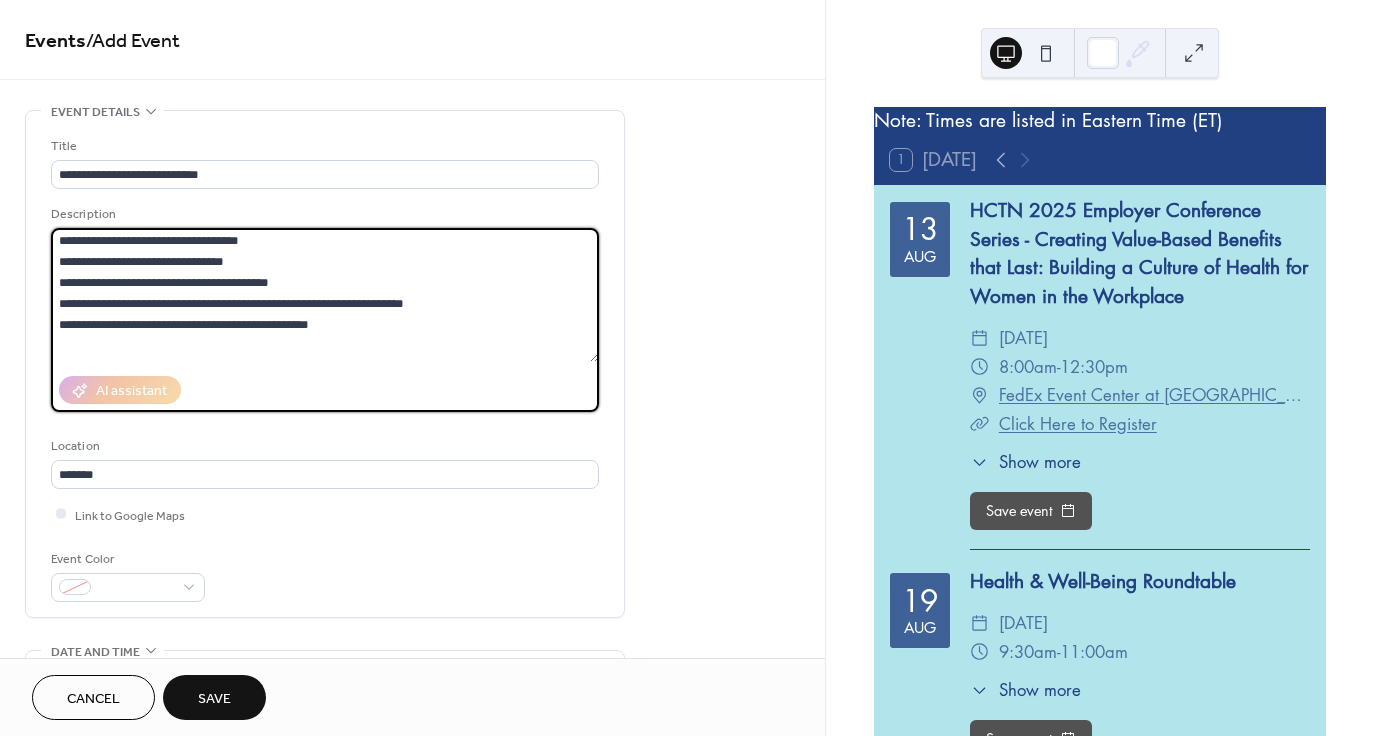 click at bounding box center (325, 295) 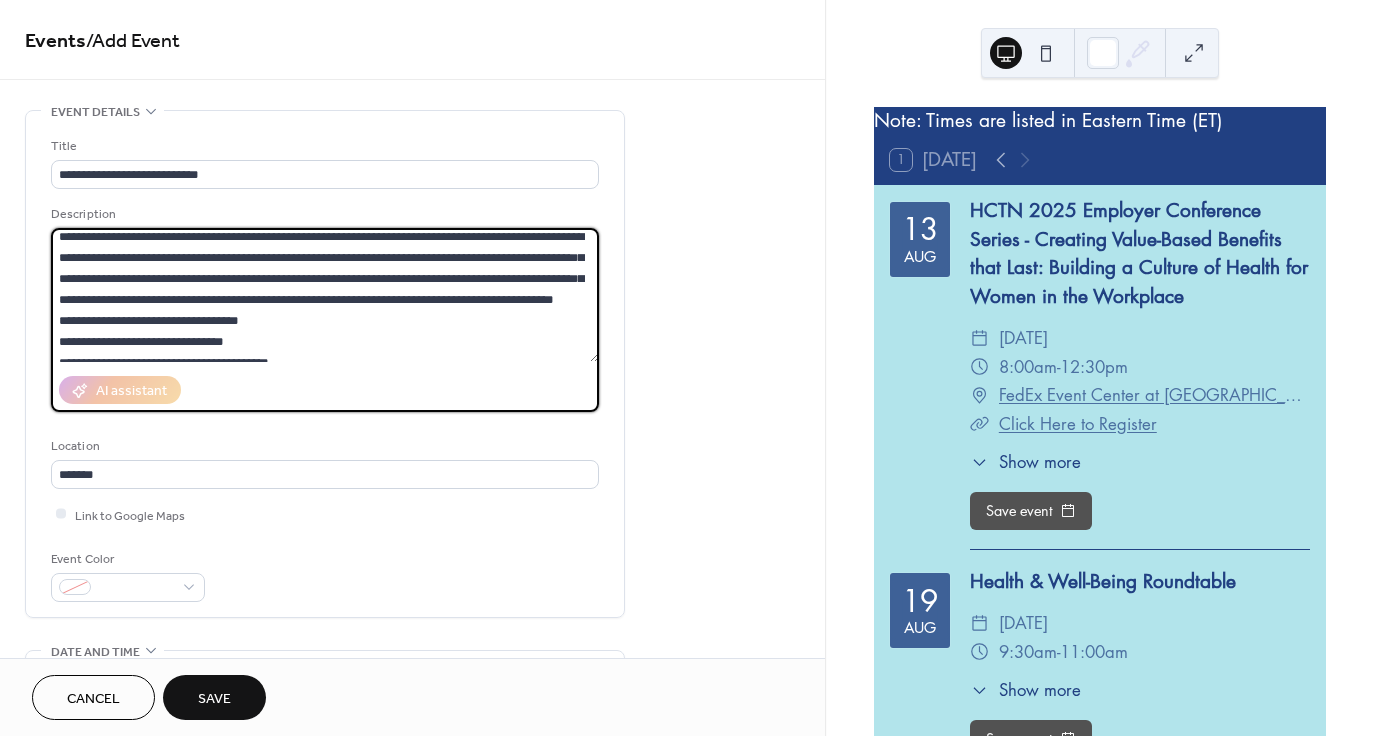 scroll, scrollTop: 93, scrollLeft: 0, axis: vertical 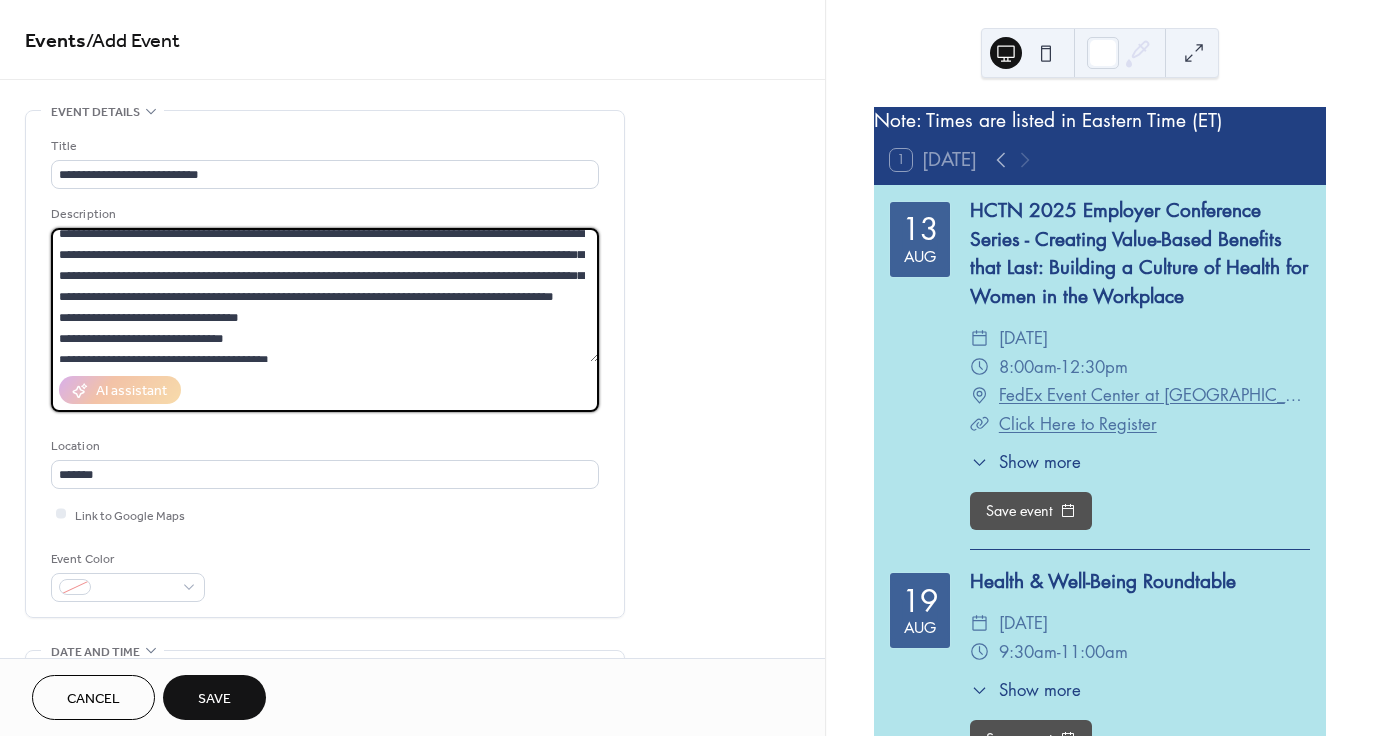 drag, startPoint x: 383, startPoint y: 294, endPoint x: 127, endPoint y: 289, distance: 256.04883 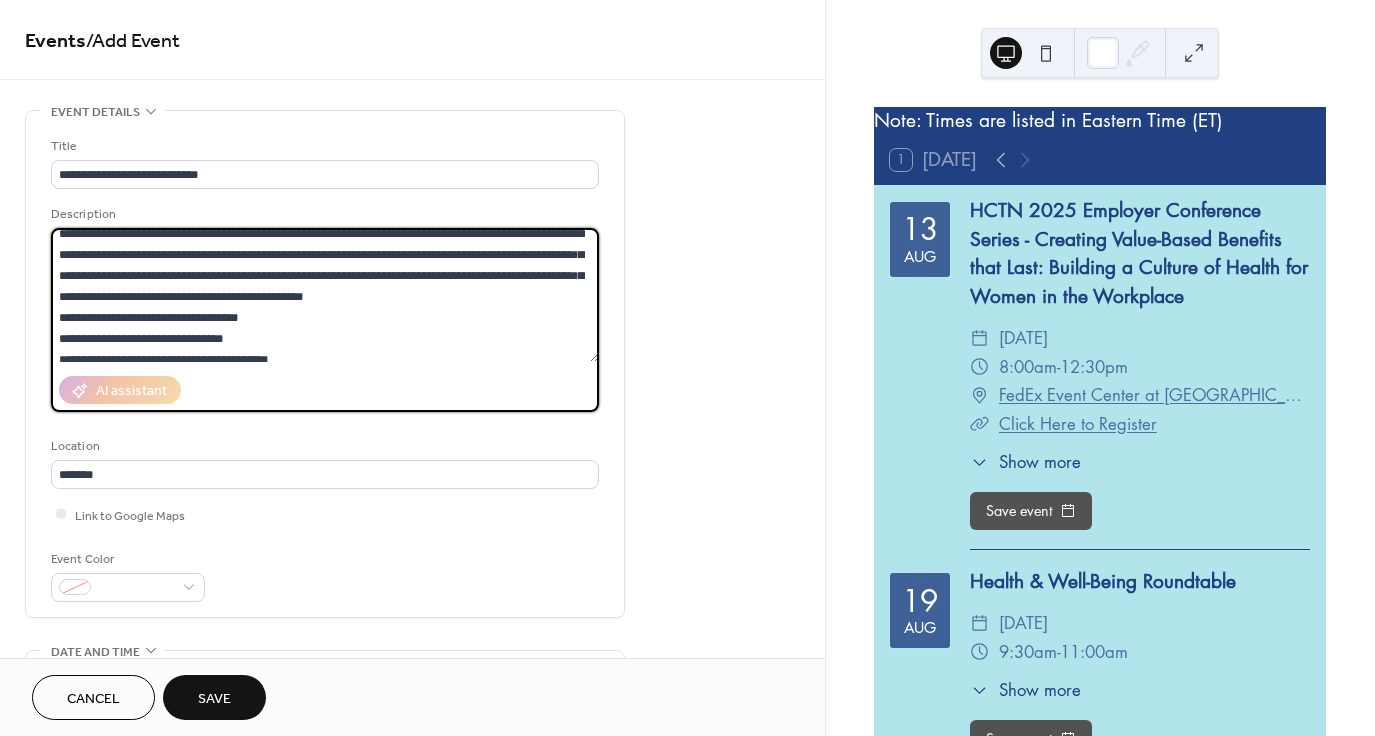 click at bounding box center [325, 295] 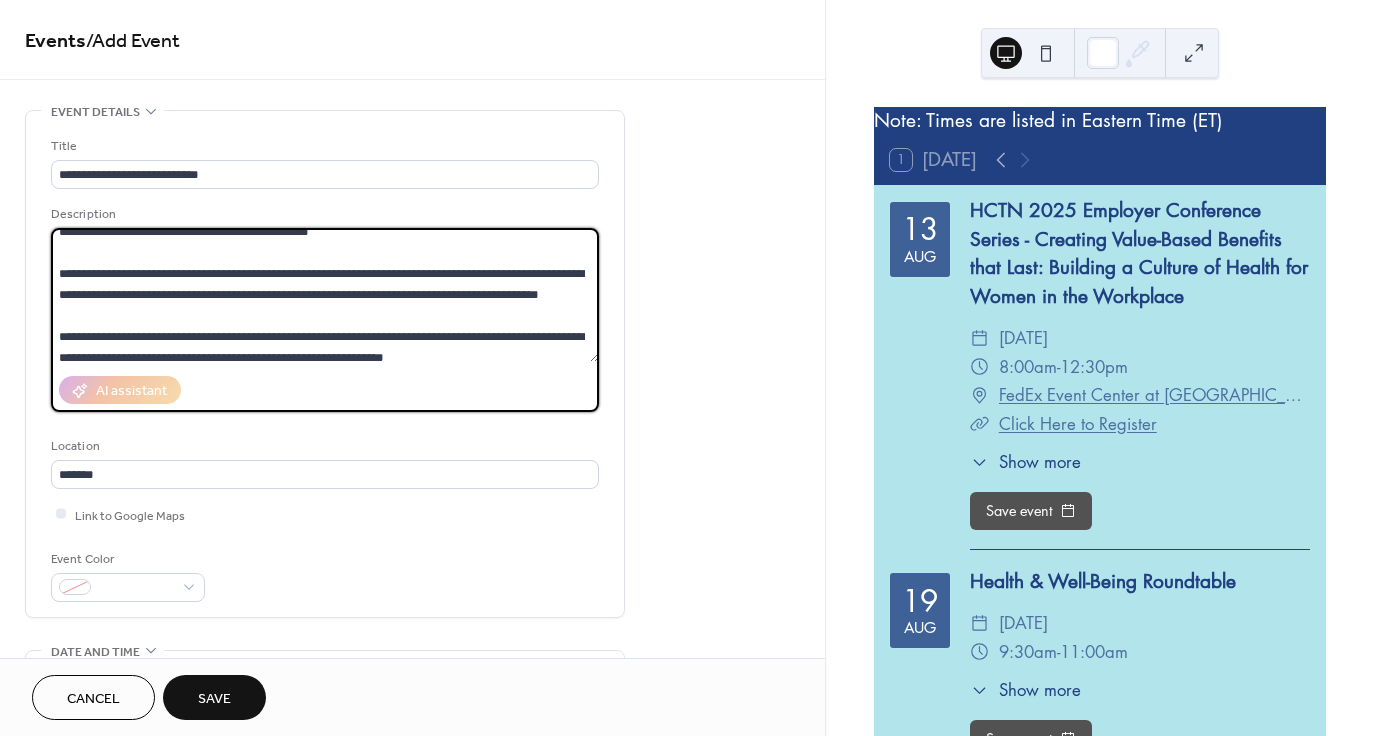 scroll, scrollTop: 336, scrollLeft: 0, axis: vertical 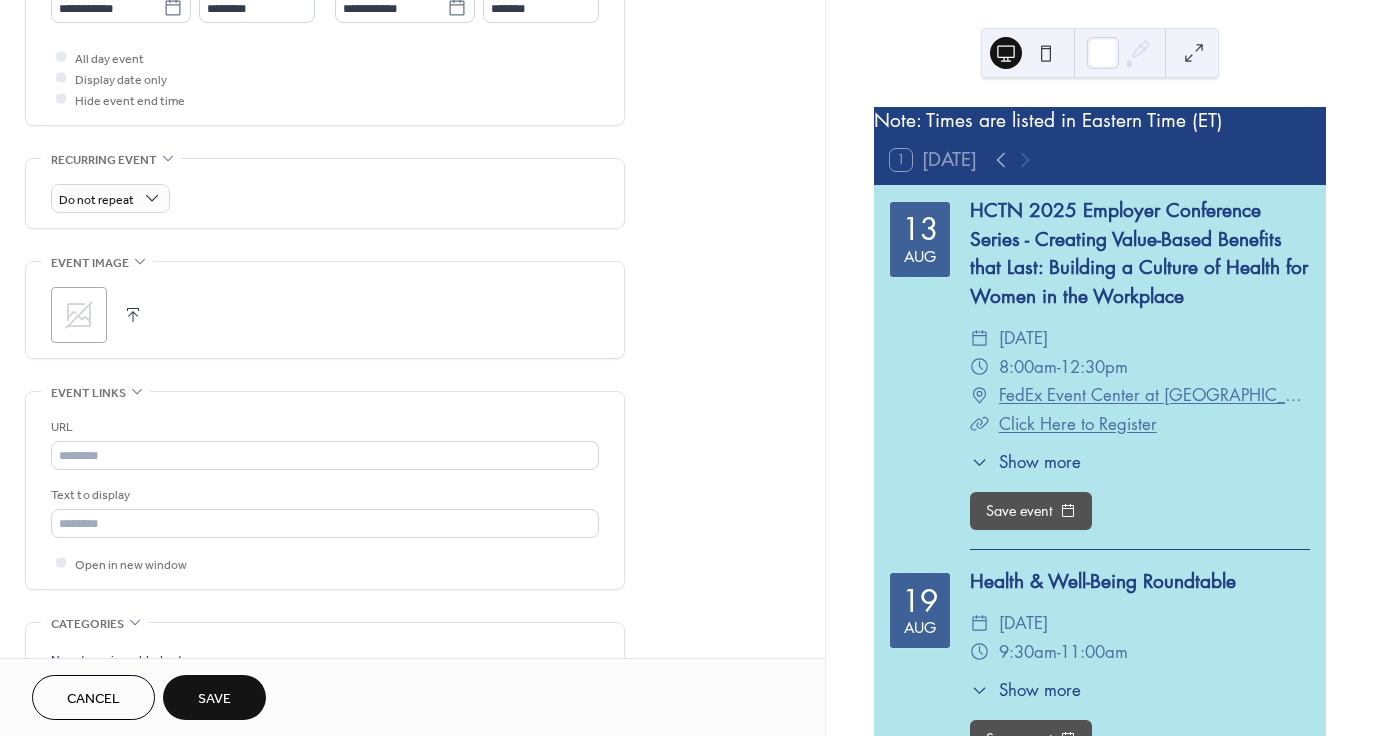 type on "**********" 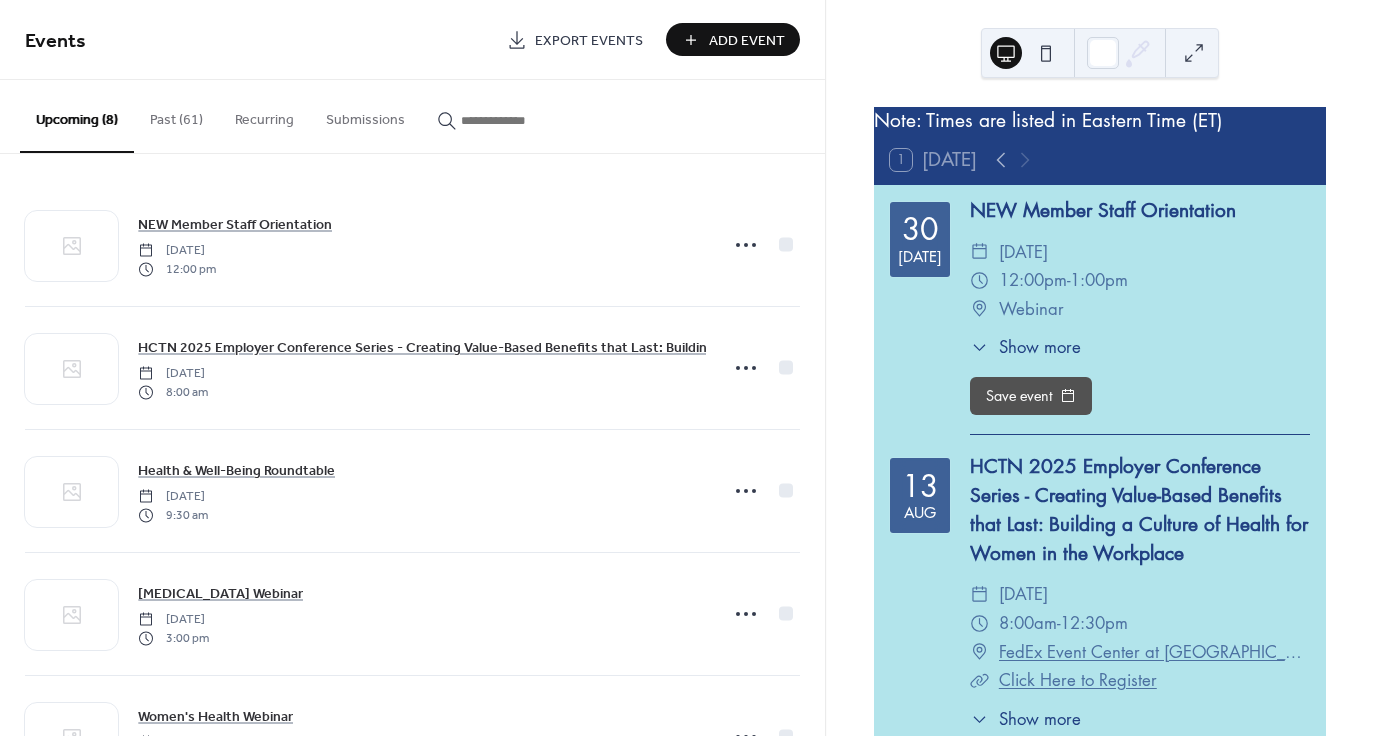 click on "Show more" at bounding box center (1040, 347) 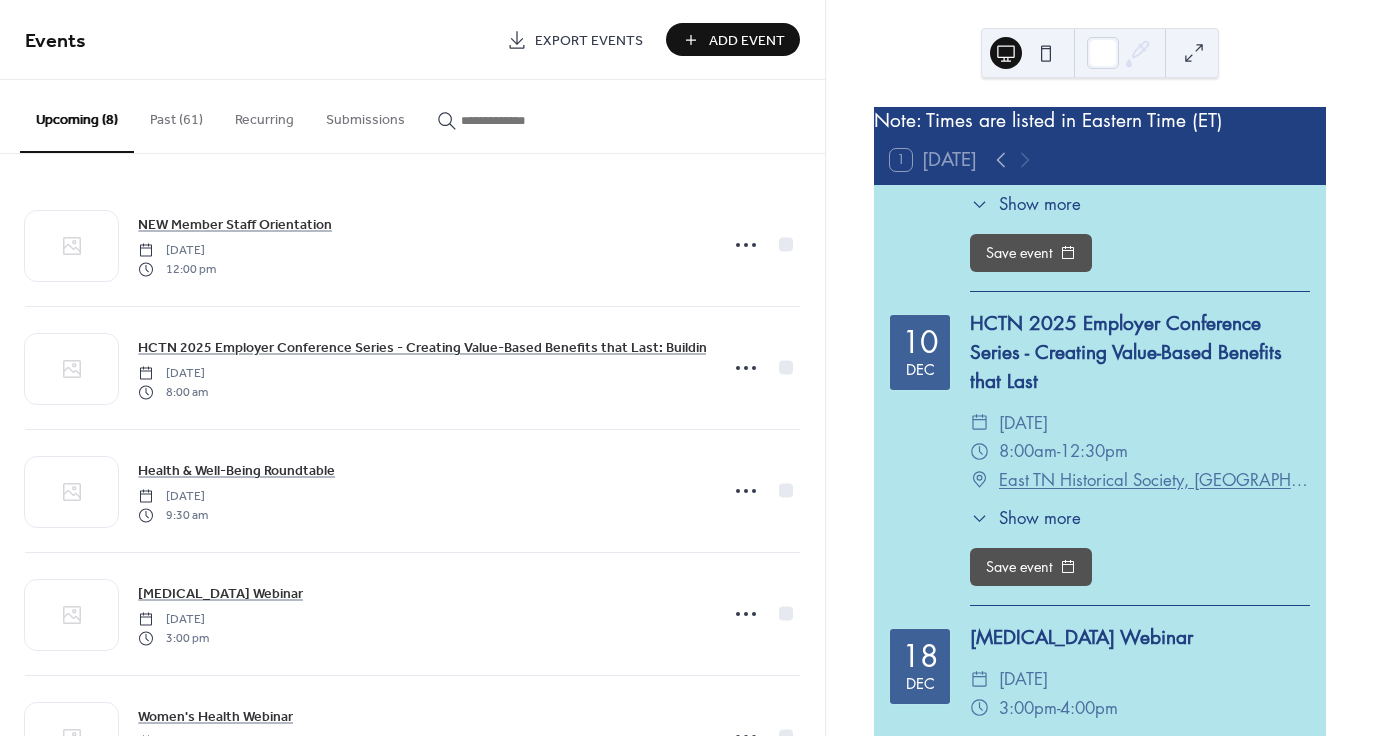 scroll, scrollTop: 2282, scrollLeft: 0, axis: vertical 